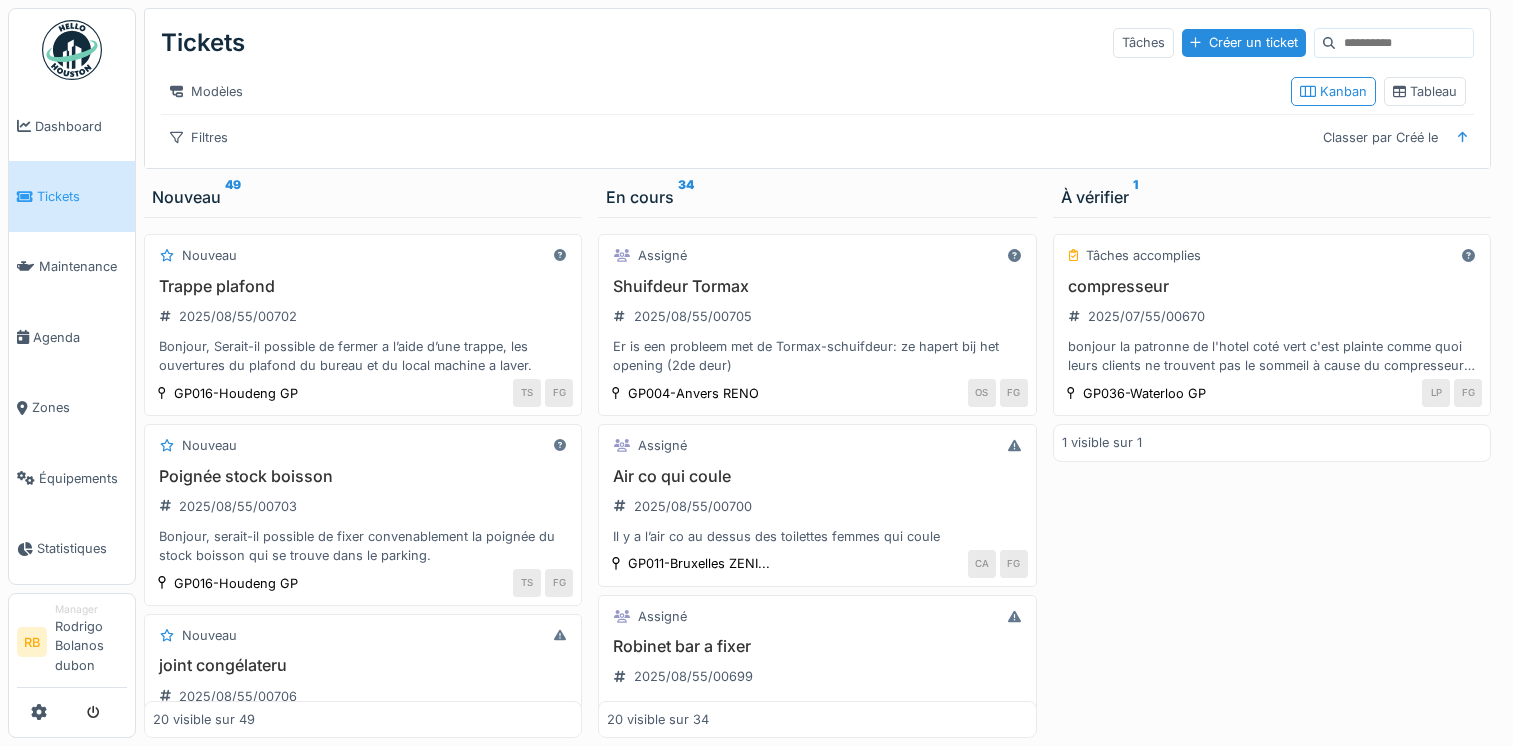 scroll, scrollTop: 0, scrollLeft: 0, axis: both 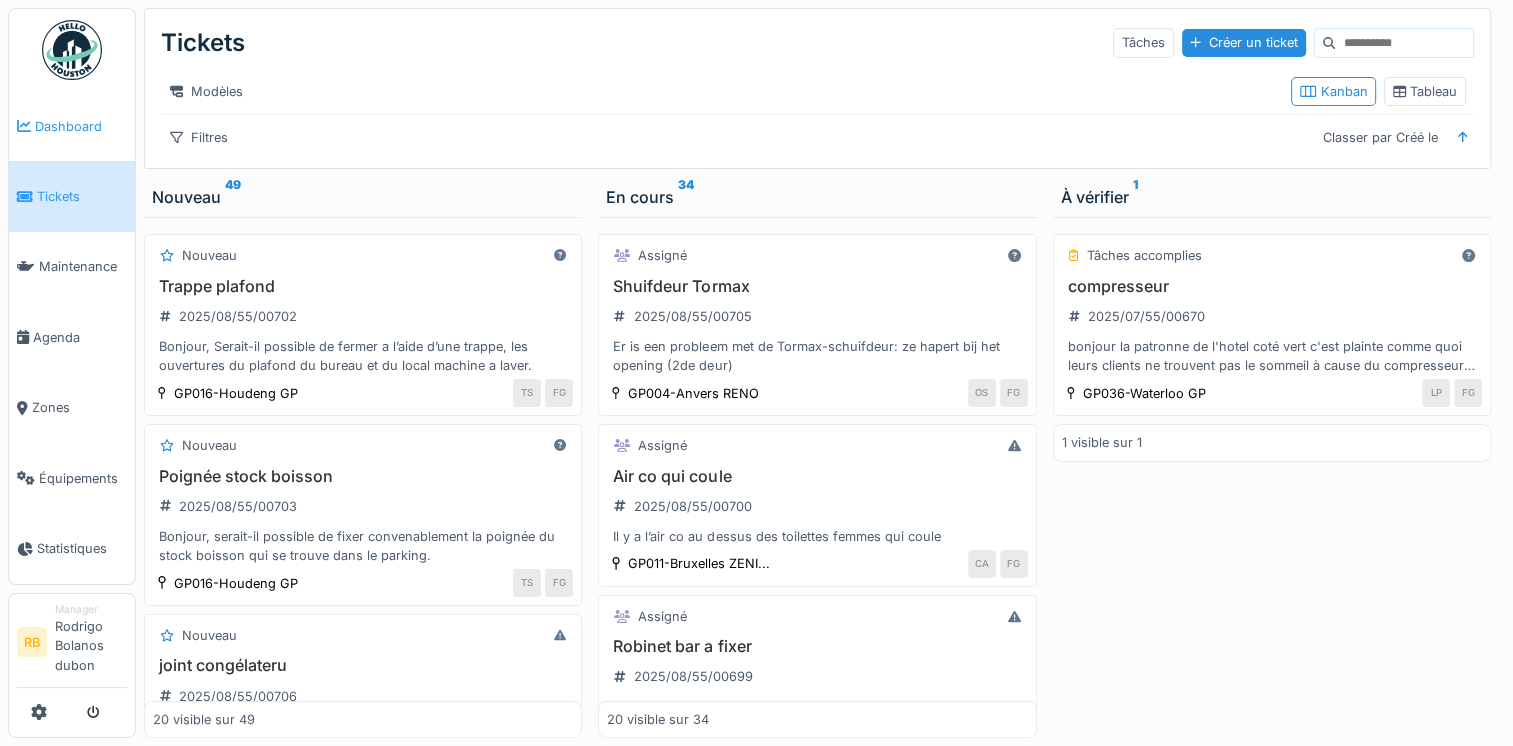 click on "Dashboard" at bounding box center [81, 126] 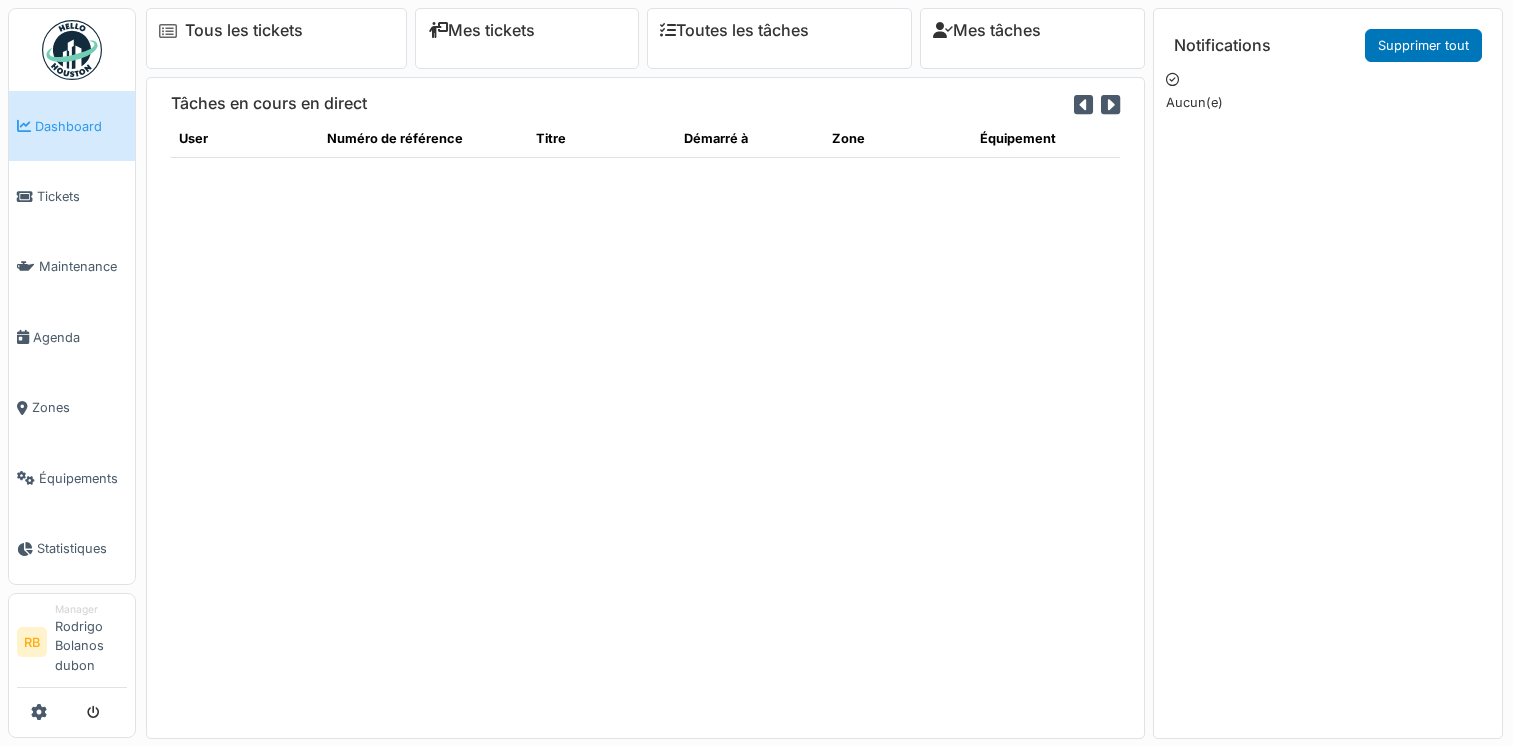 scroll, scrollTop: 0, scrollLeft: 0, axis: both 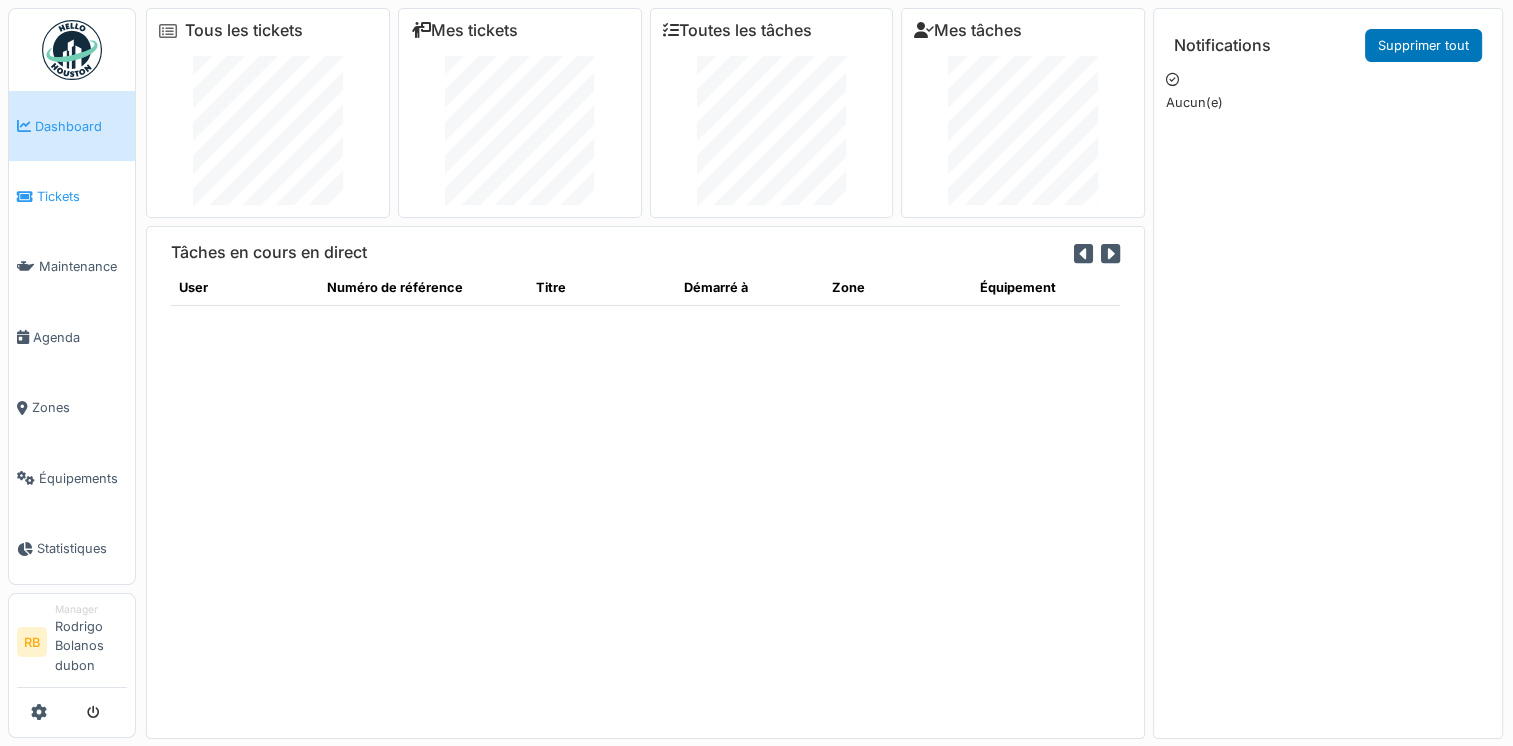 click on "Tickets" at bounding box center [82, 196] 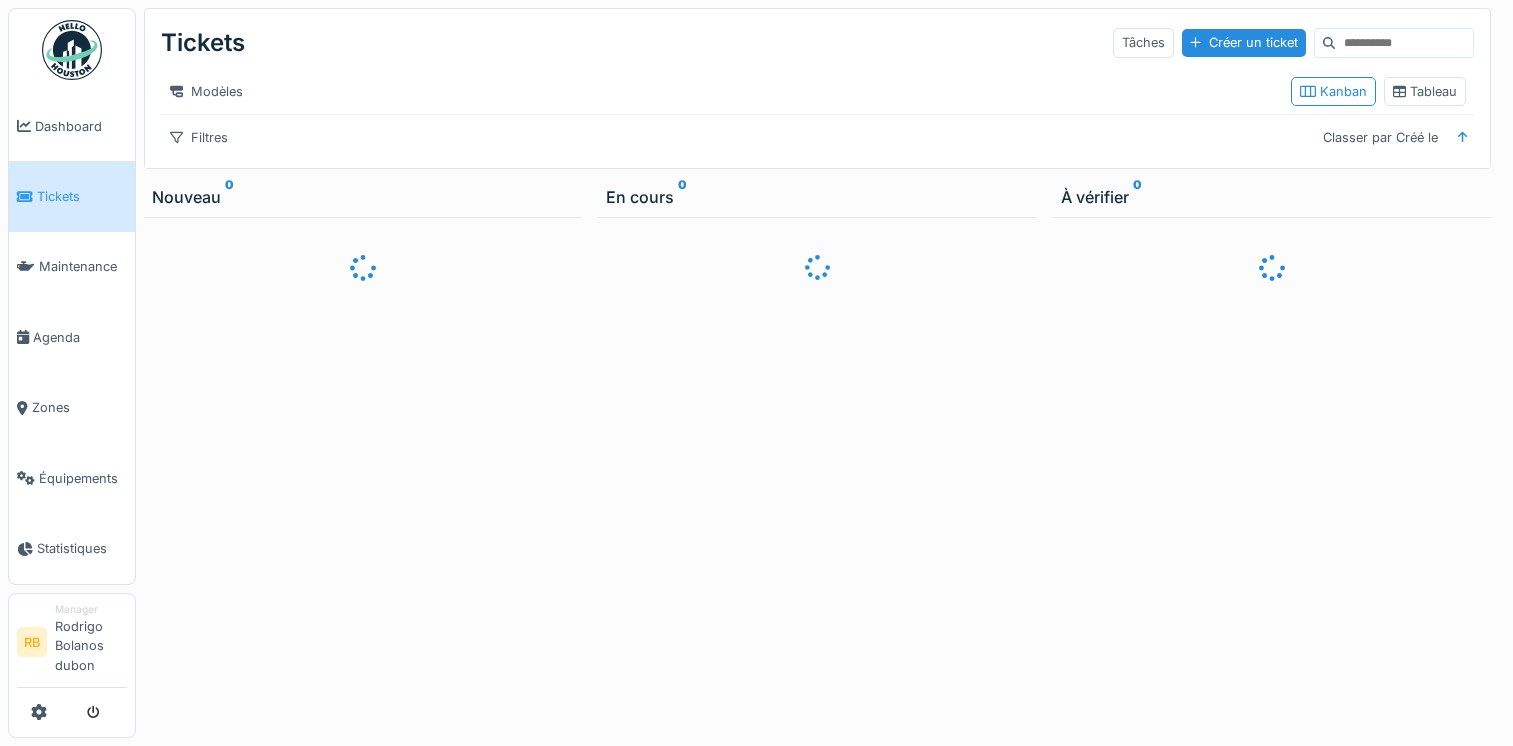 scroll, scrollTop: 0, scrollLeft: 0, axis: both 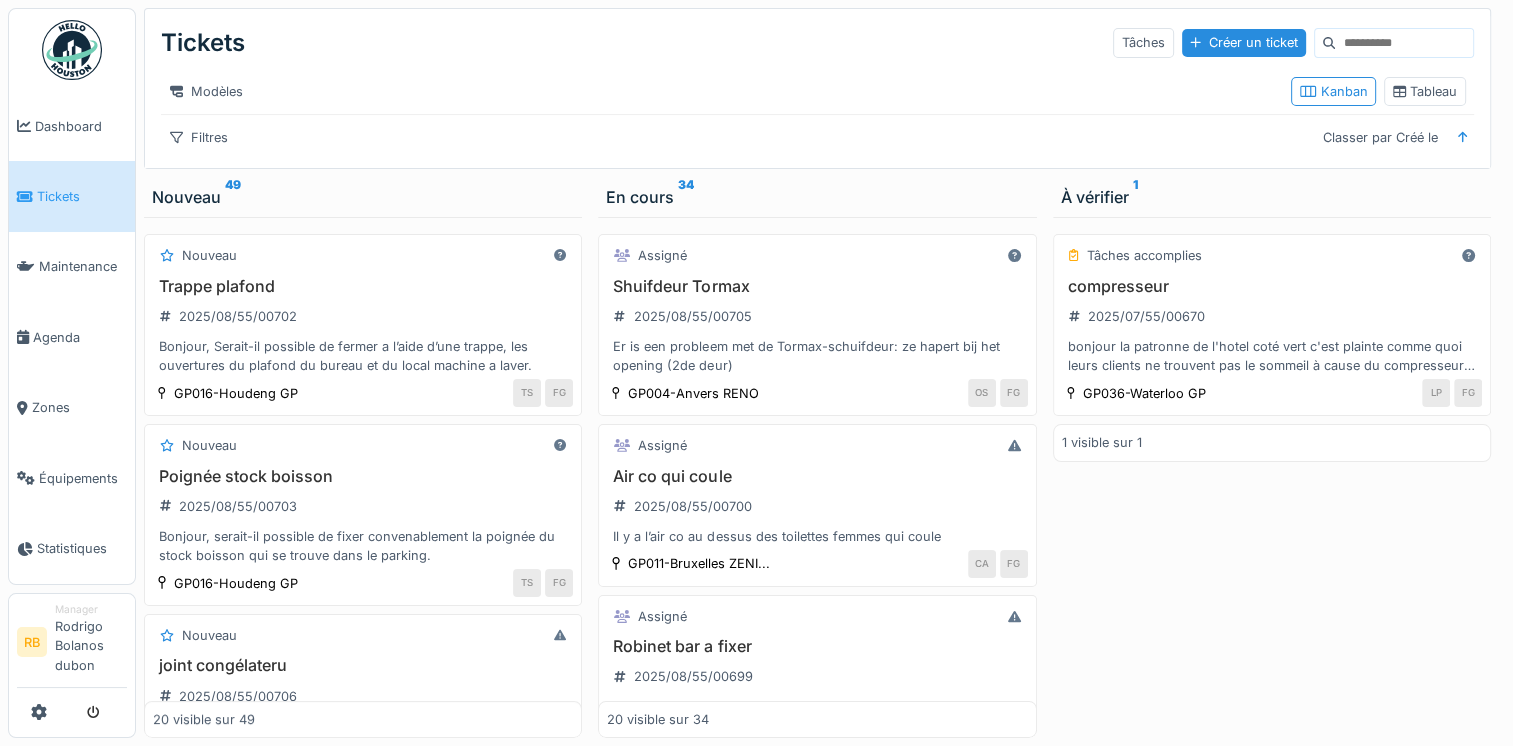 click on "Tickets" at bounding box center (82, 196) 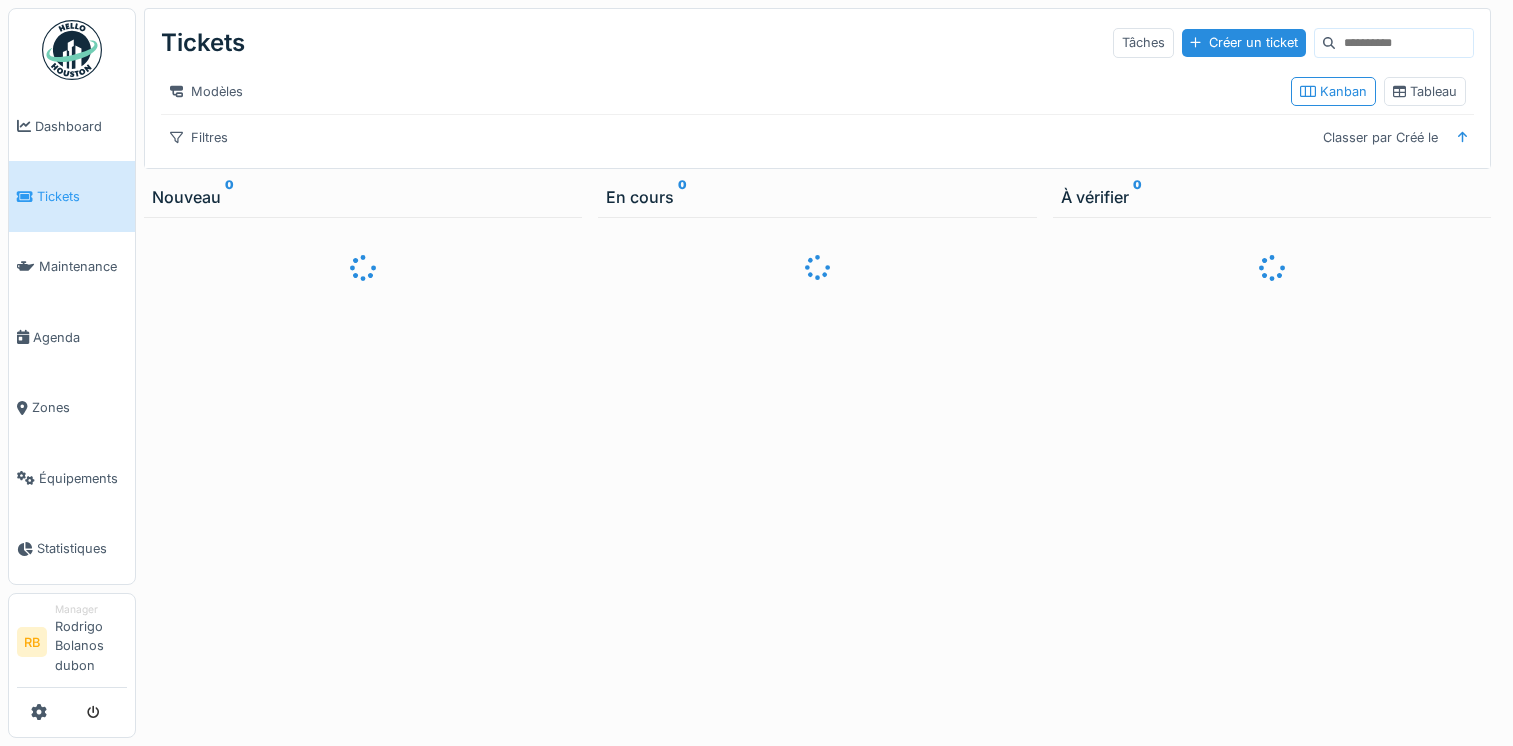 scroll, scrollTop: 0, scrollLeft: 0, axis: both 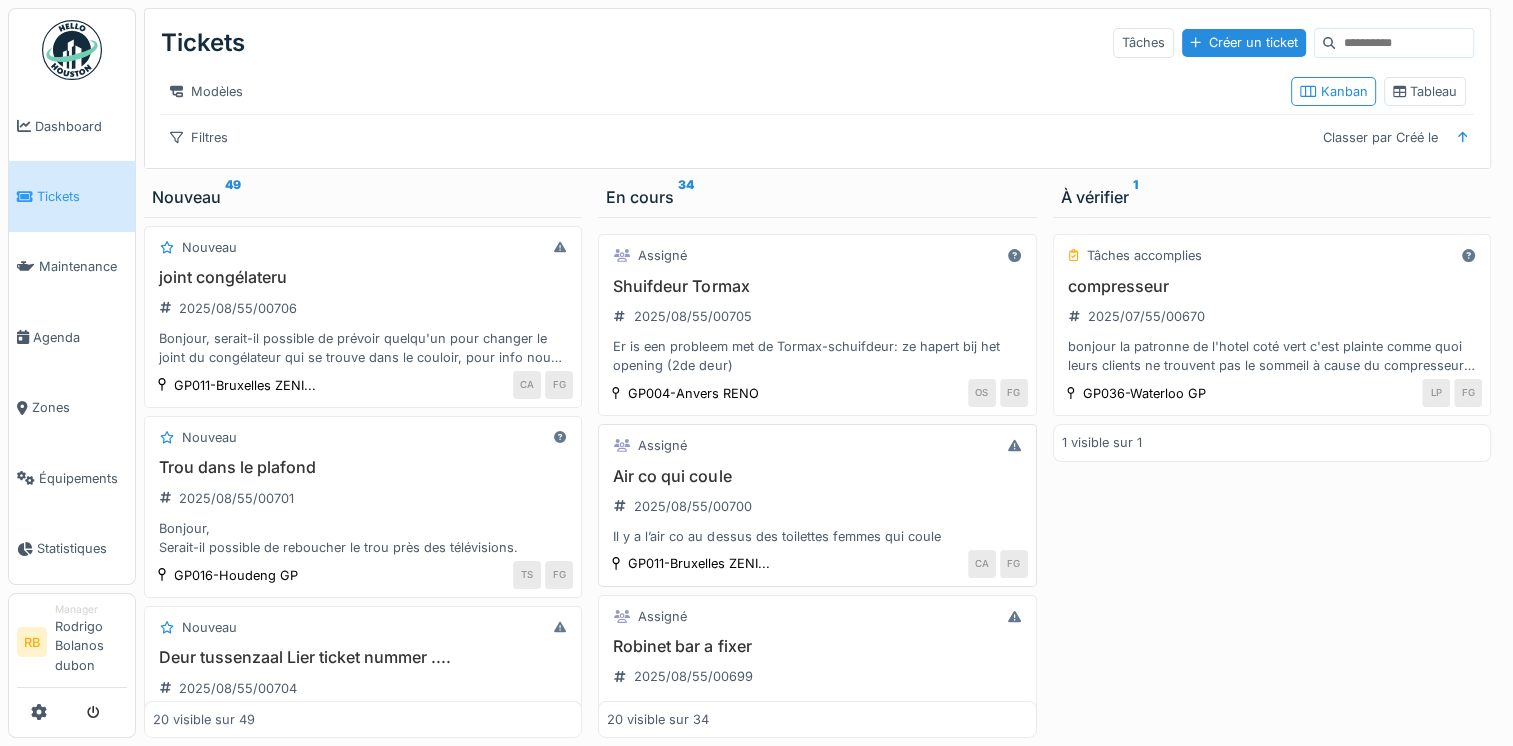 click on "Il y a l’air co au dessus des toilettes femmes qui coule" at bounding box center [817, 536] 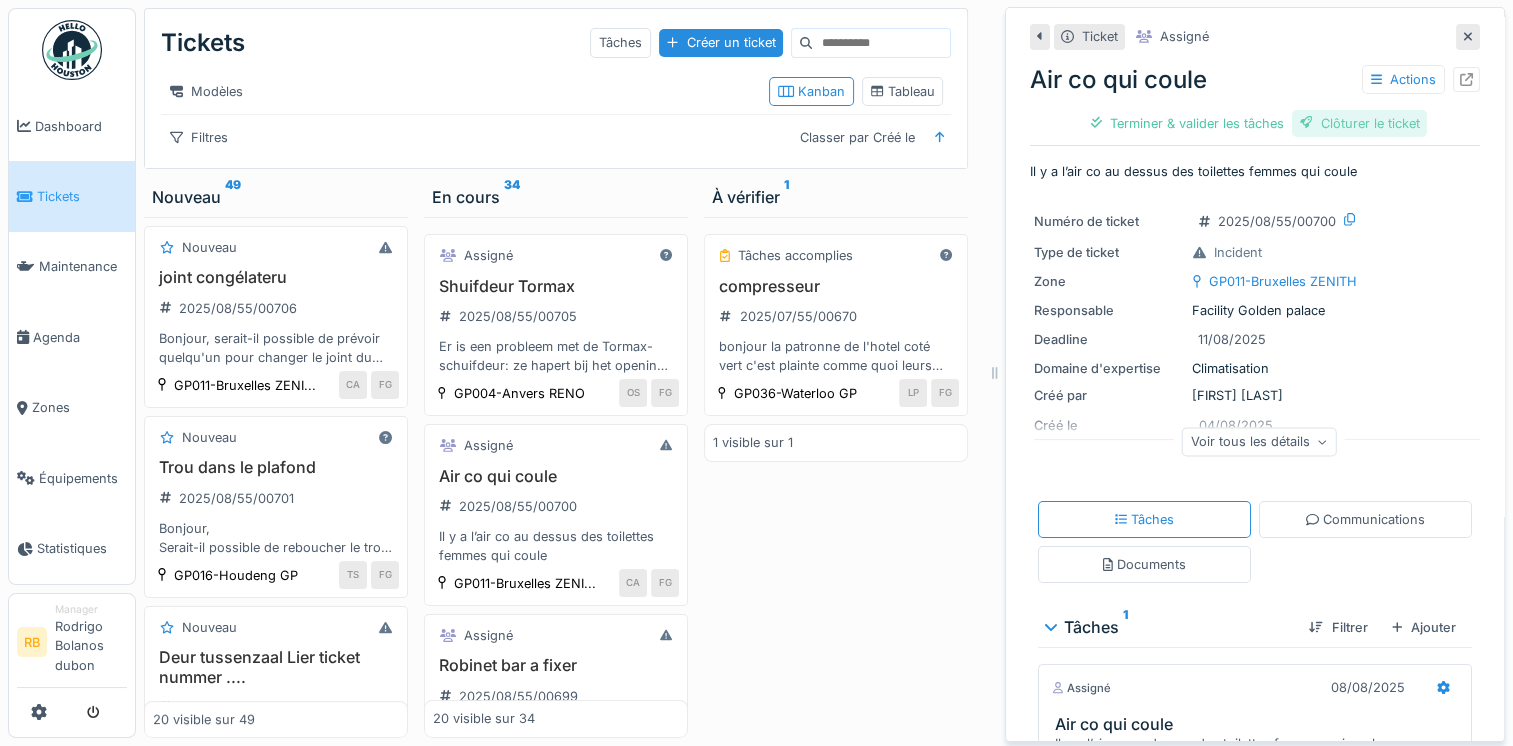 click on "Clôturer le ticket" at bounding box center [1360, 123] 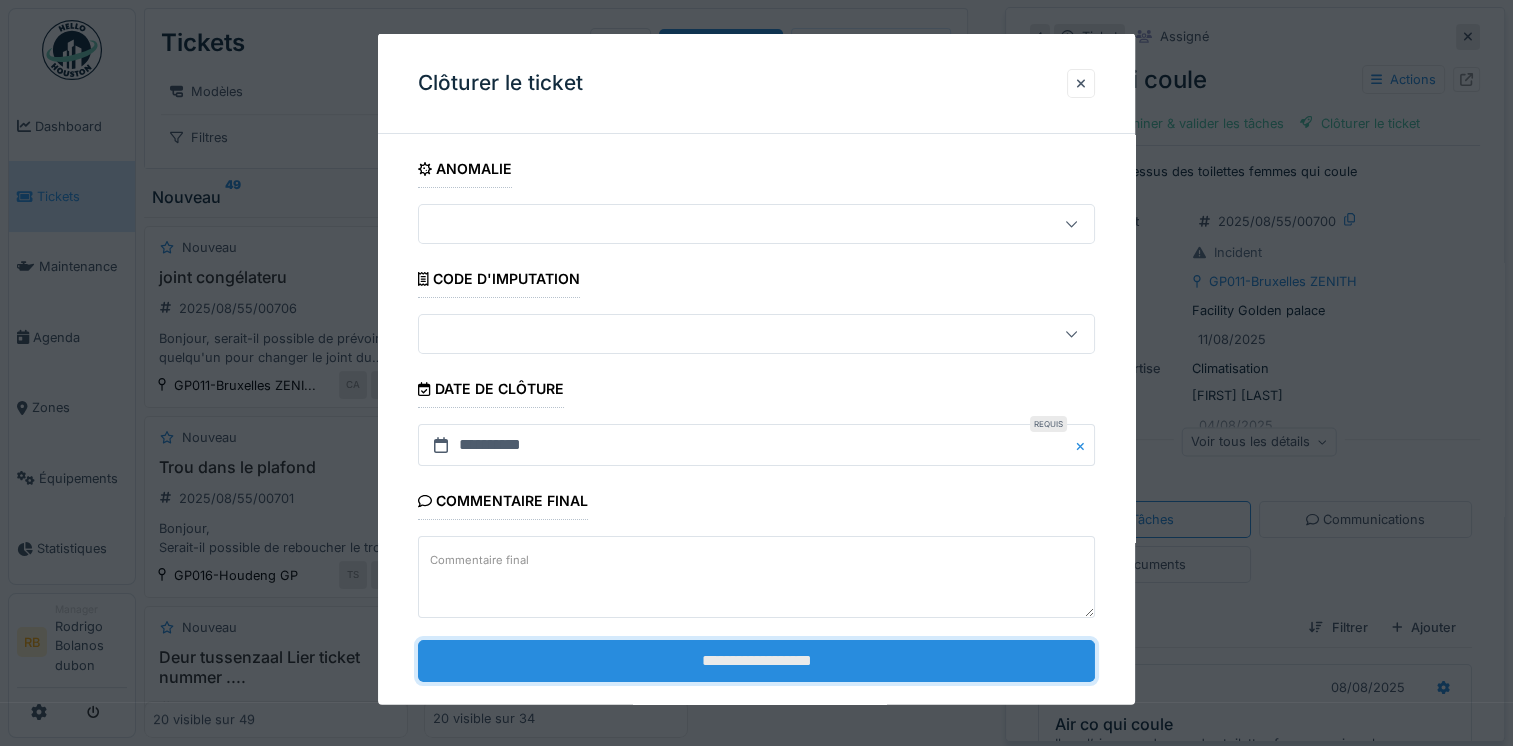 click on "**********" at bounding box center [756, 660] 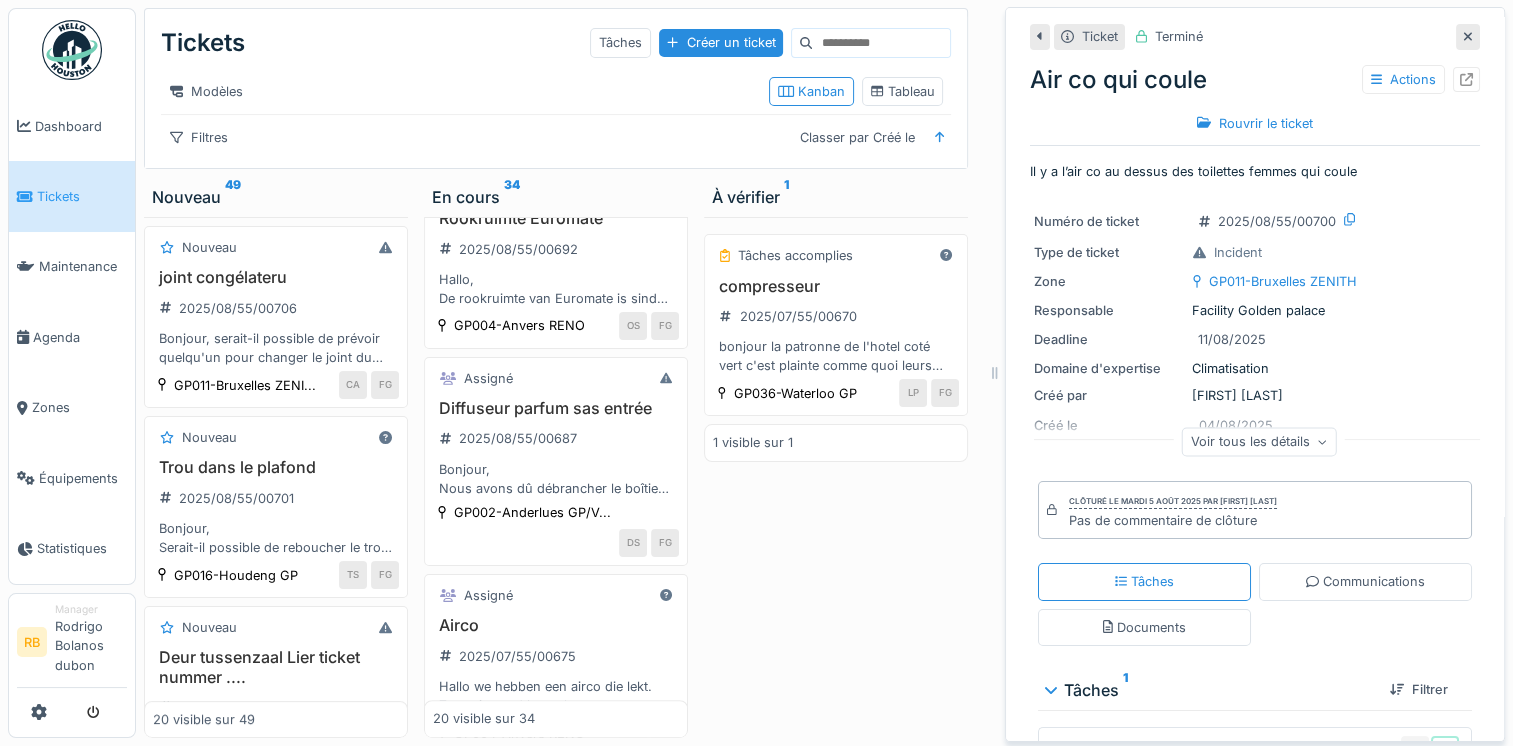 scroll, scrollTop: 828, scrollLeft: 0, axis: vertical 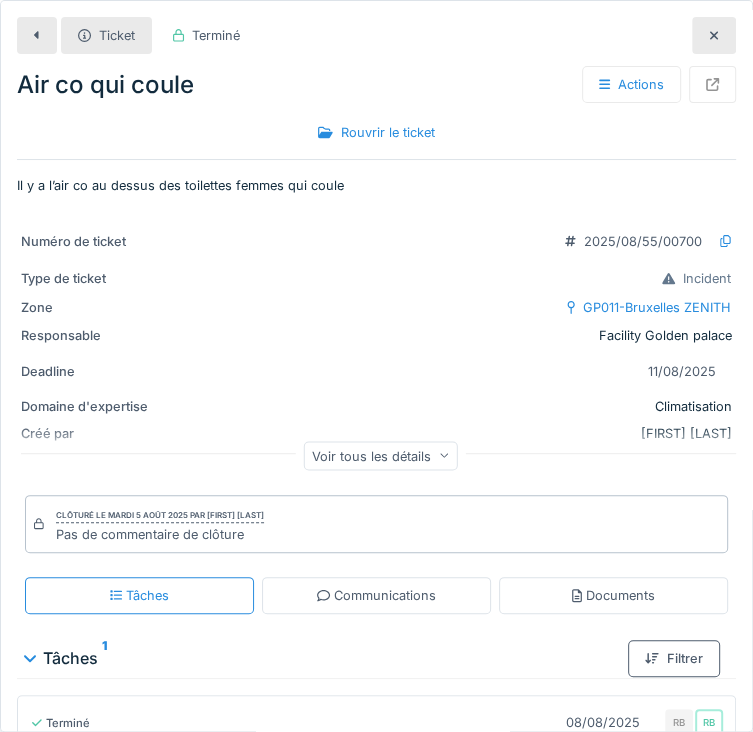 click on "Il y a l’air co au dessus des toilettes femmes qui coule" at bounding box center [376, 185] 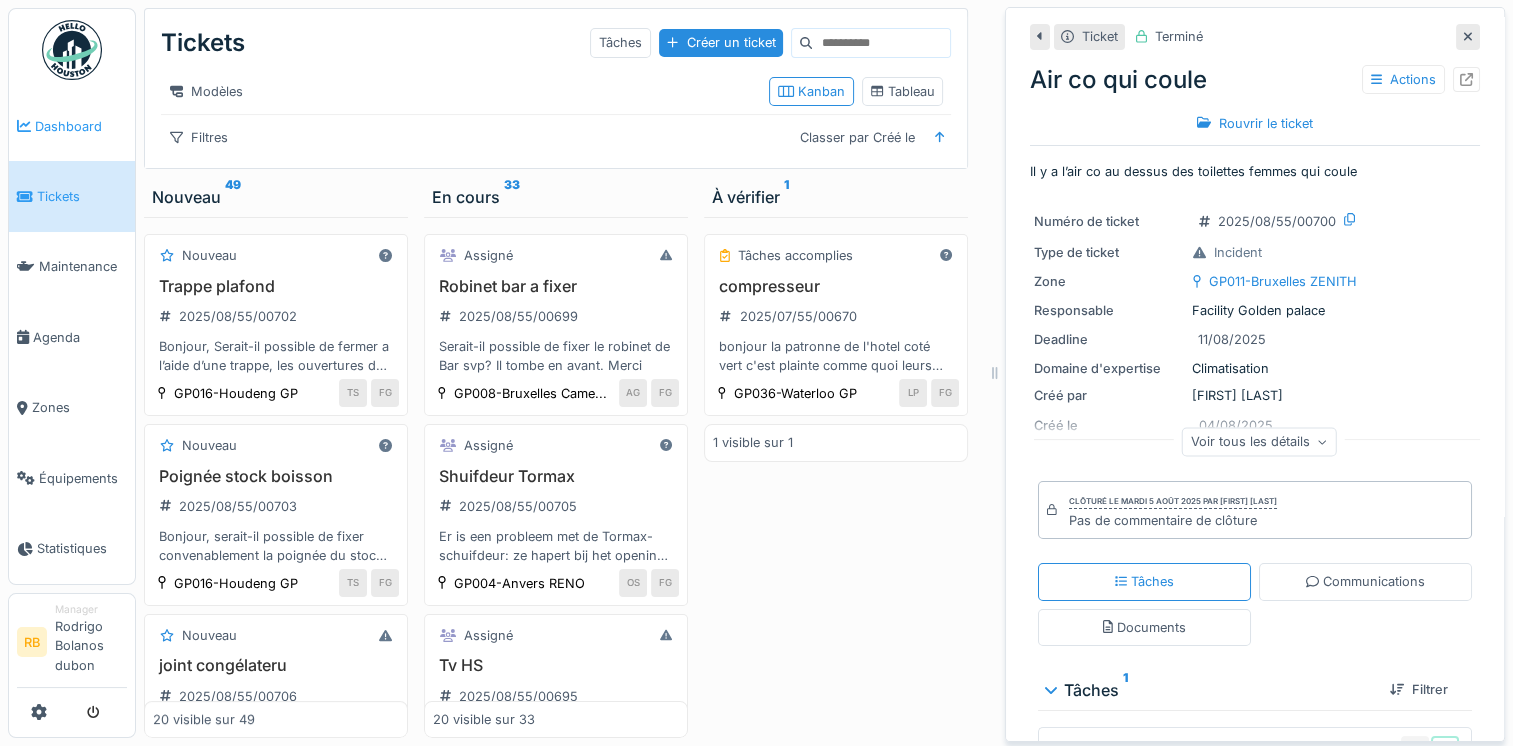 click on "Dashboard" at bounding box center (72, 126) 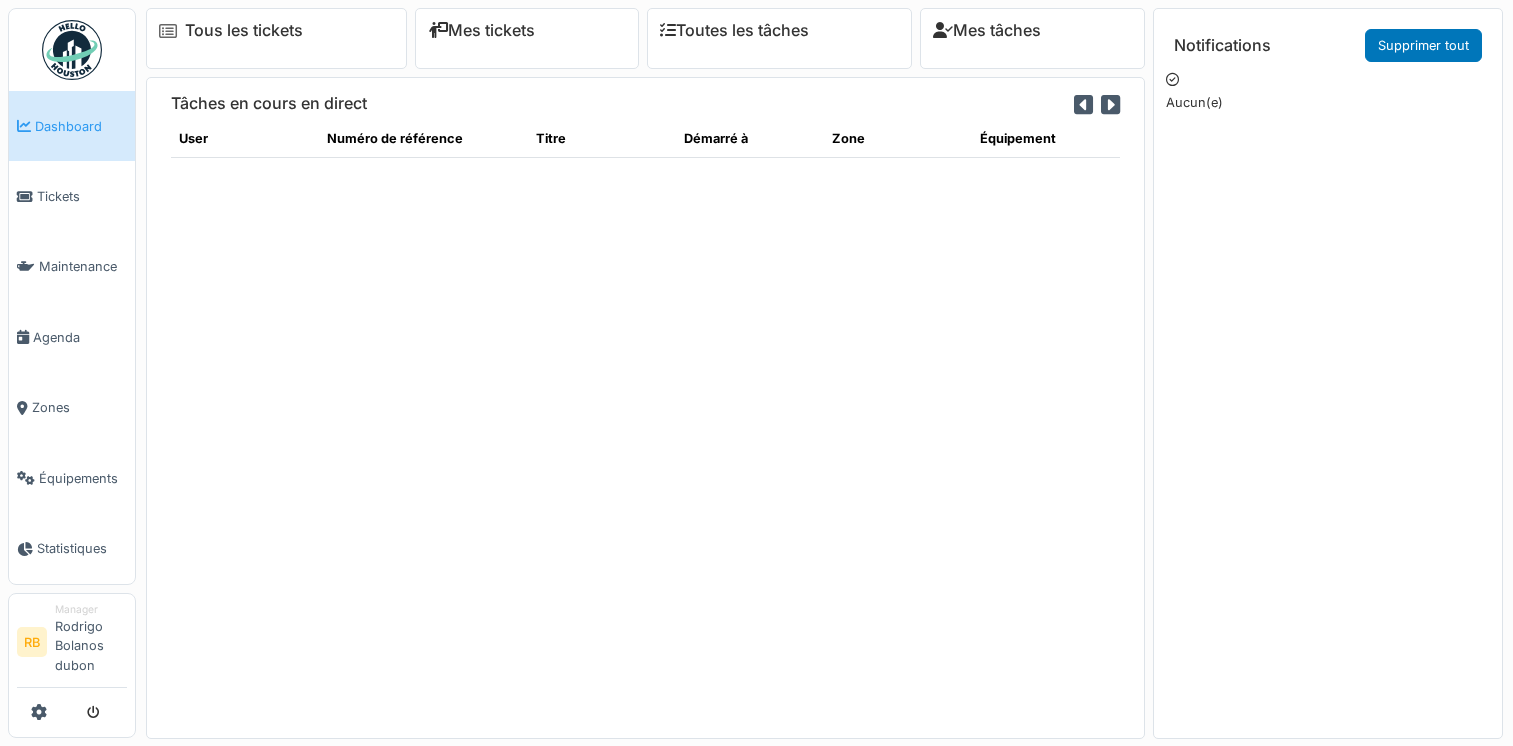 scroll, scrollTop: 0, scrollLeft: 0, axis: both 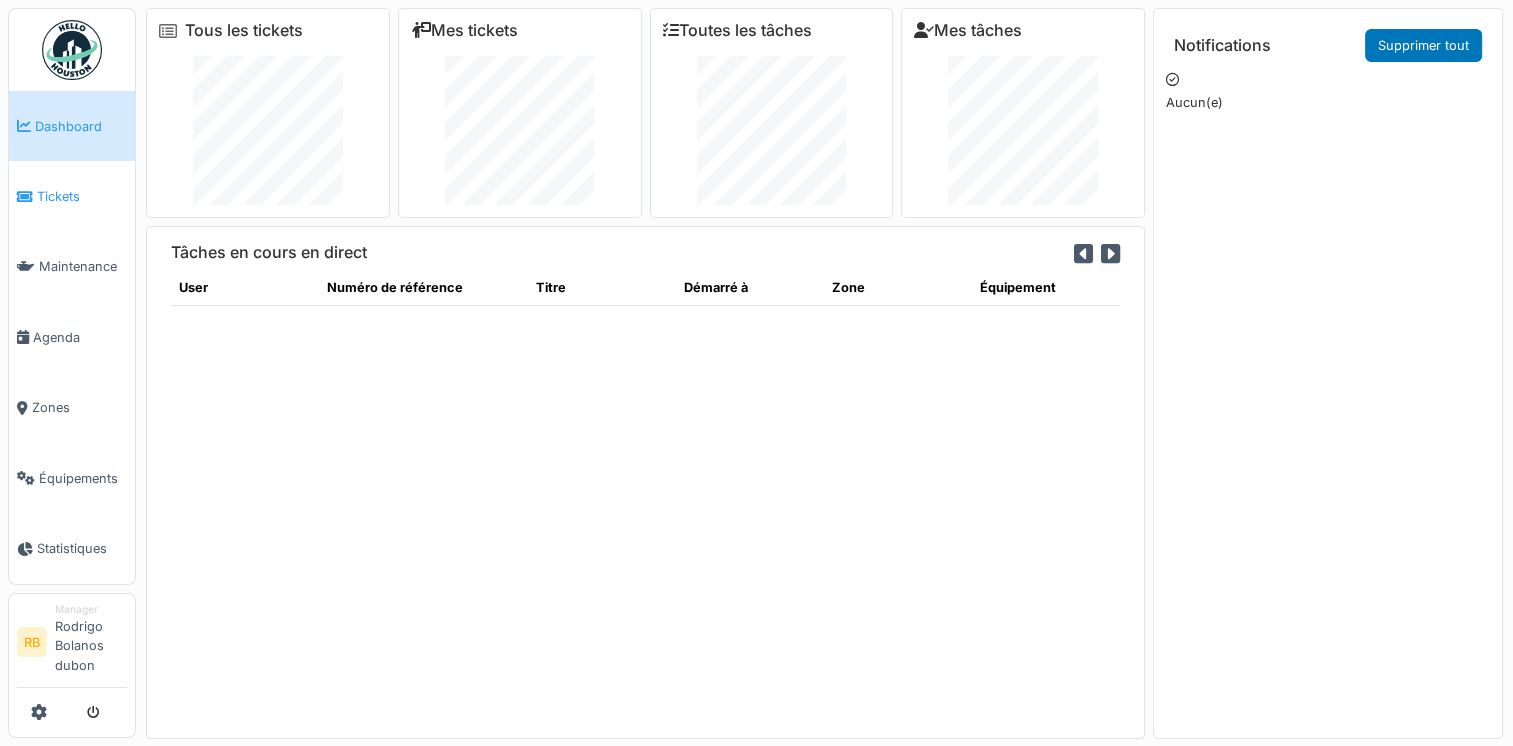 click on "Tickets" at bounding box center (82, 196) 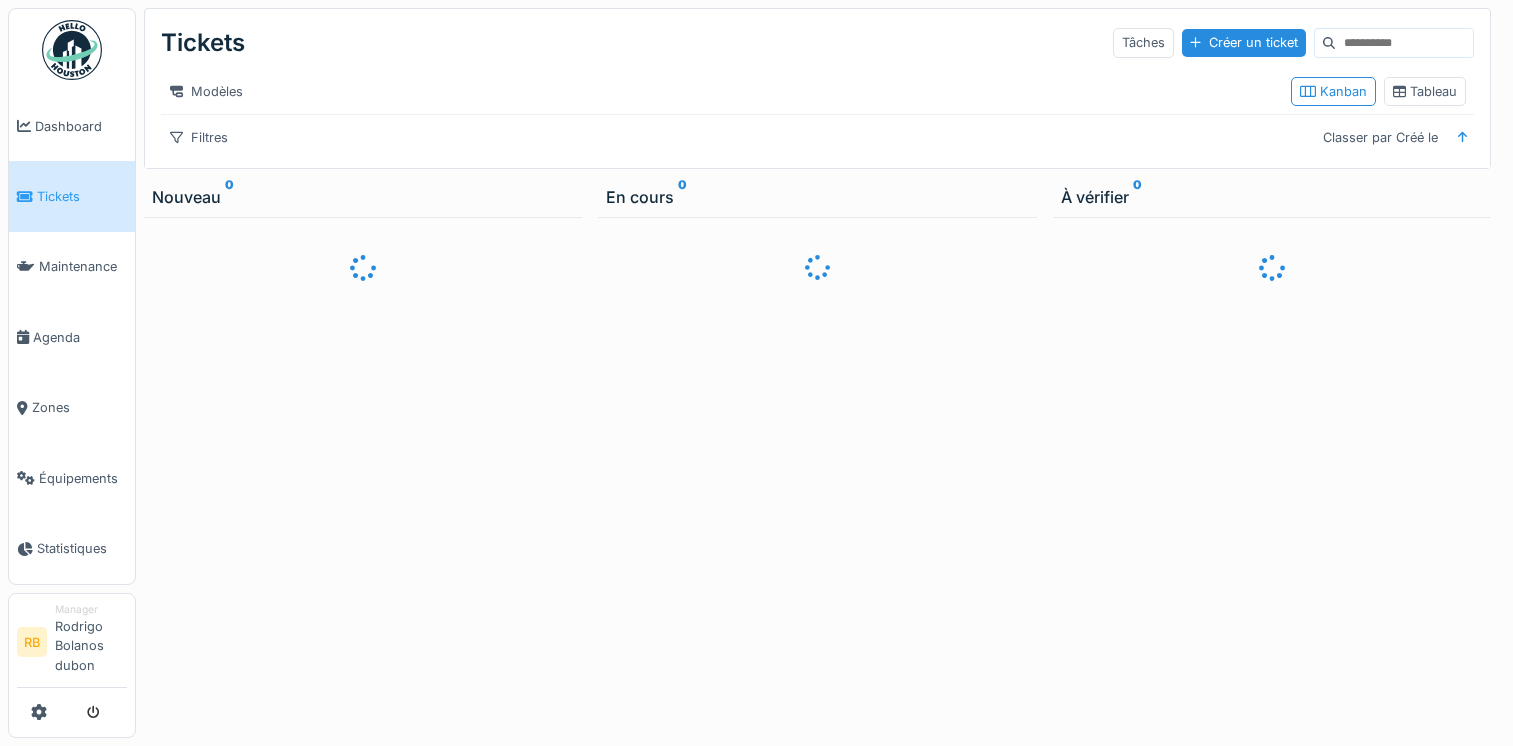 scroll, scrollTop: 0, scrollLeft: 0, axis: both 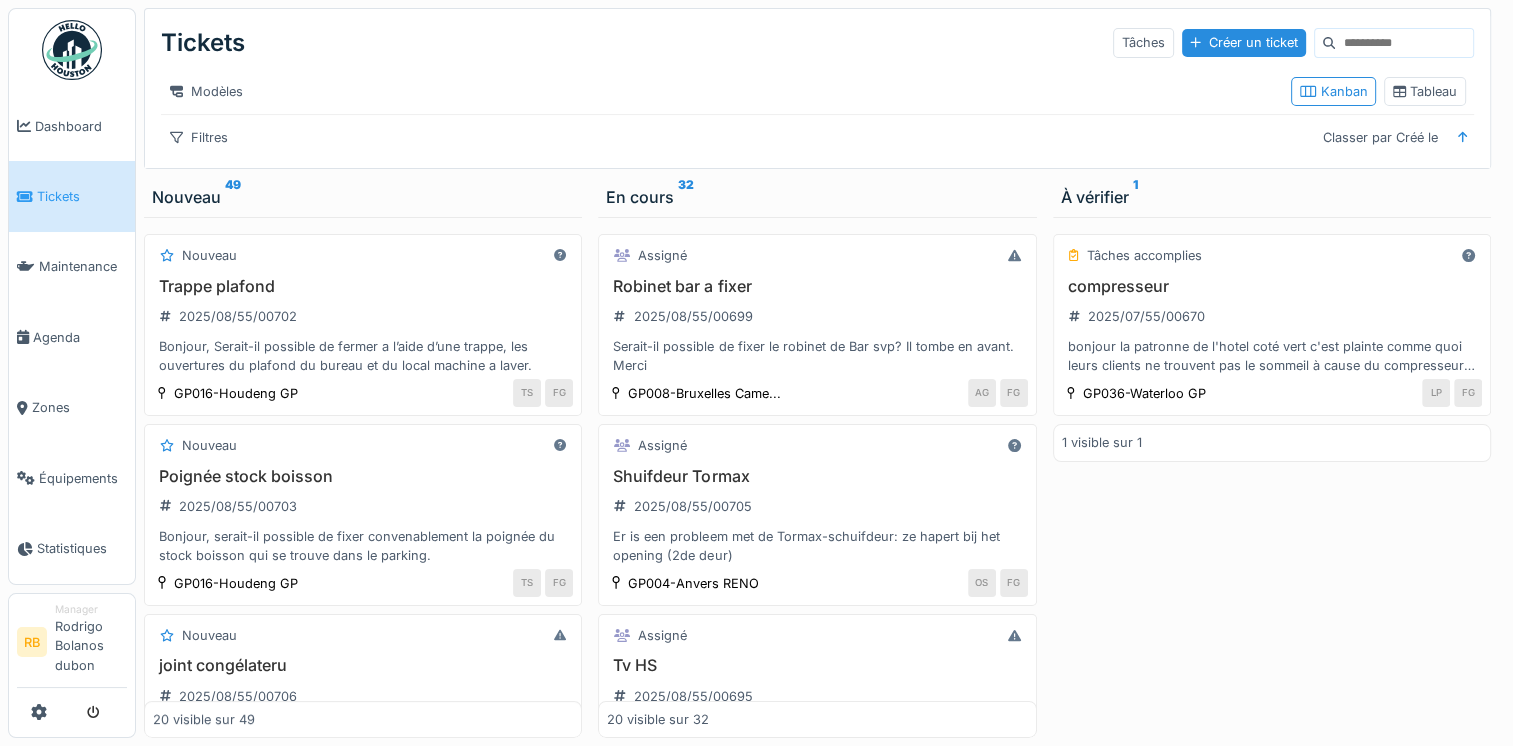 click on "Tâches accomplies compresseur [DATE]/[NUMBER]/[NUMBER]/[NUMBER] bonjour la patronne de l'hotel coté vert c'est plainte comme quoi leurs clients ne trouvent pas le sommeil à cause du compresseur que nous avons à l'arriere de la salle, car il parait qui fait plus de bruit que avant GP036-[CITY] GP LP FG 1 visible sur 1" at bounding box center (1272, 477) 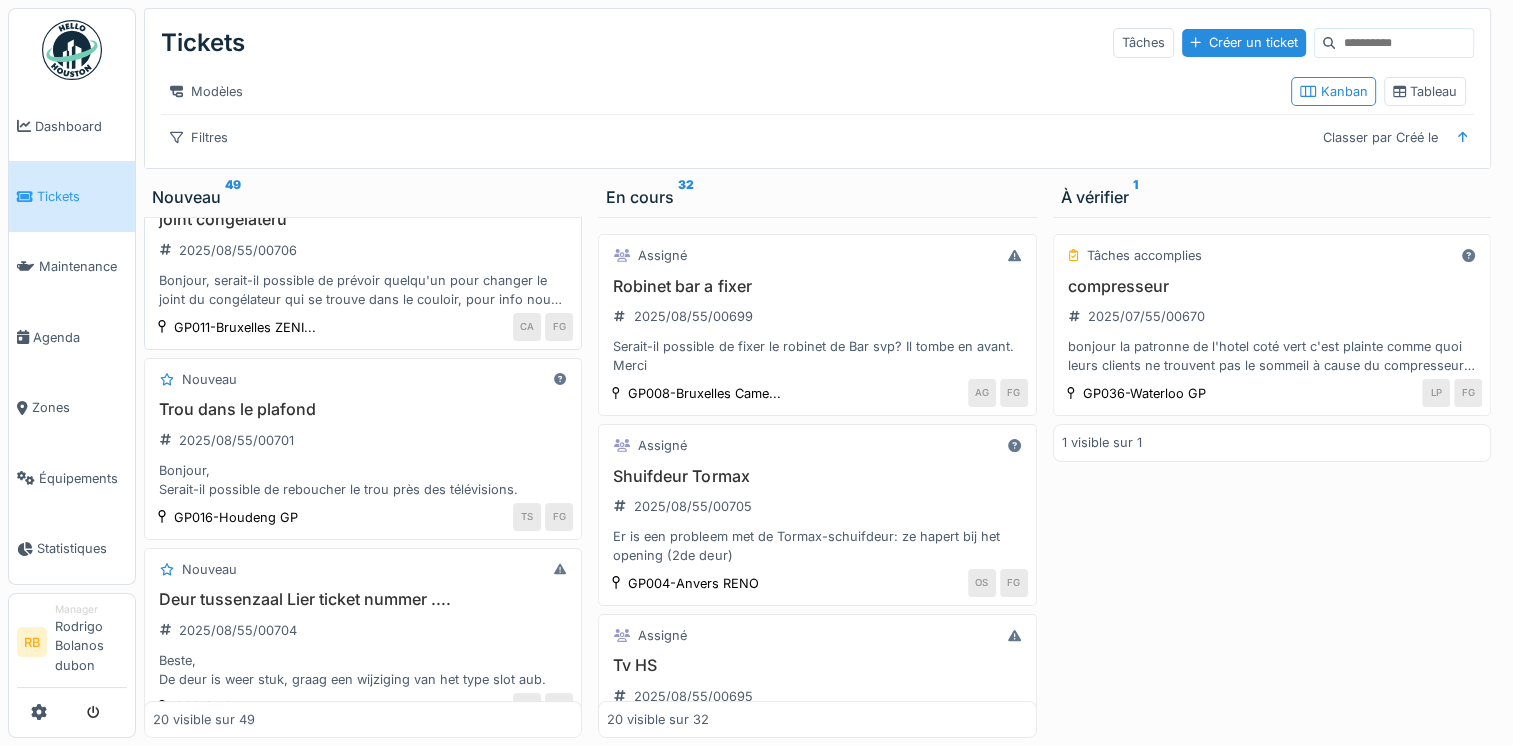 scroll, scrollTop: 444, scrollLeft: 0, axis: vertical 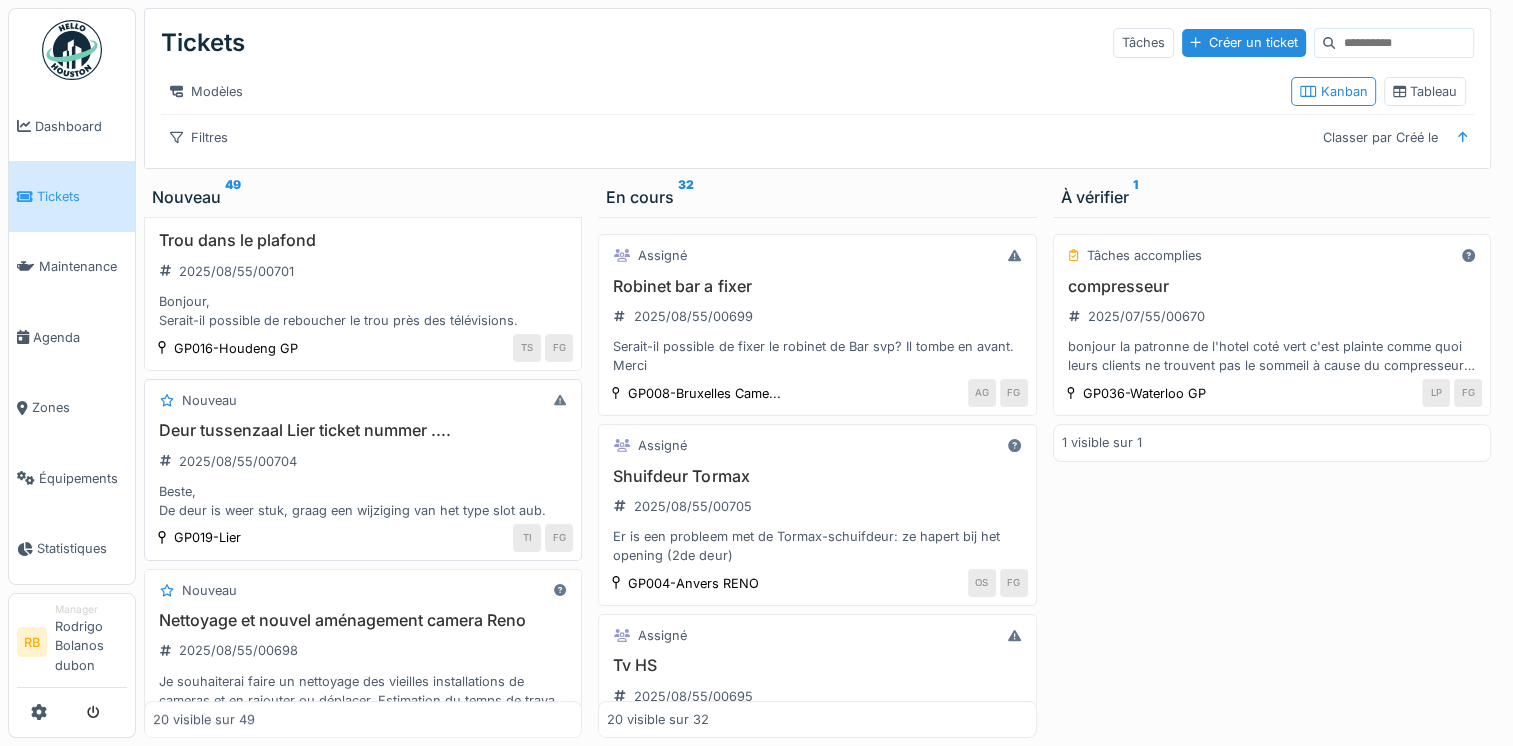 click on "Beste,
De deur is weer stuk, graag een wijziging van het type slot aub." at bounding box center (363, 501) 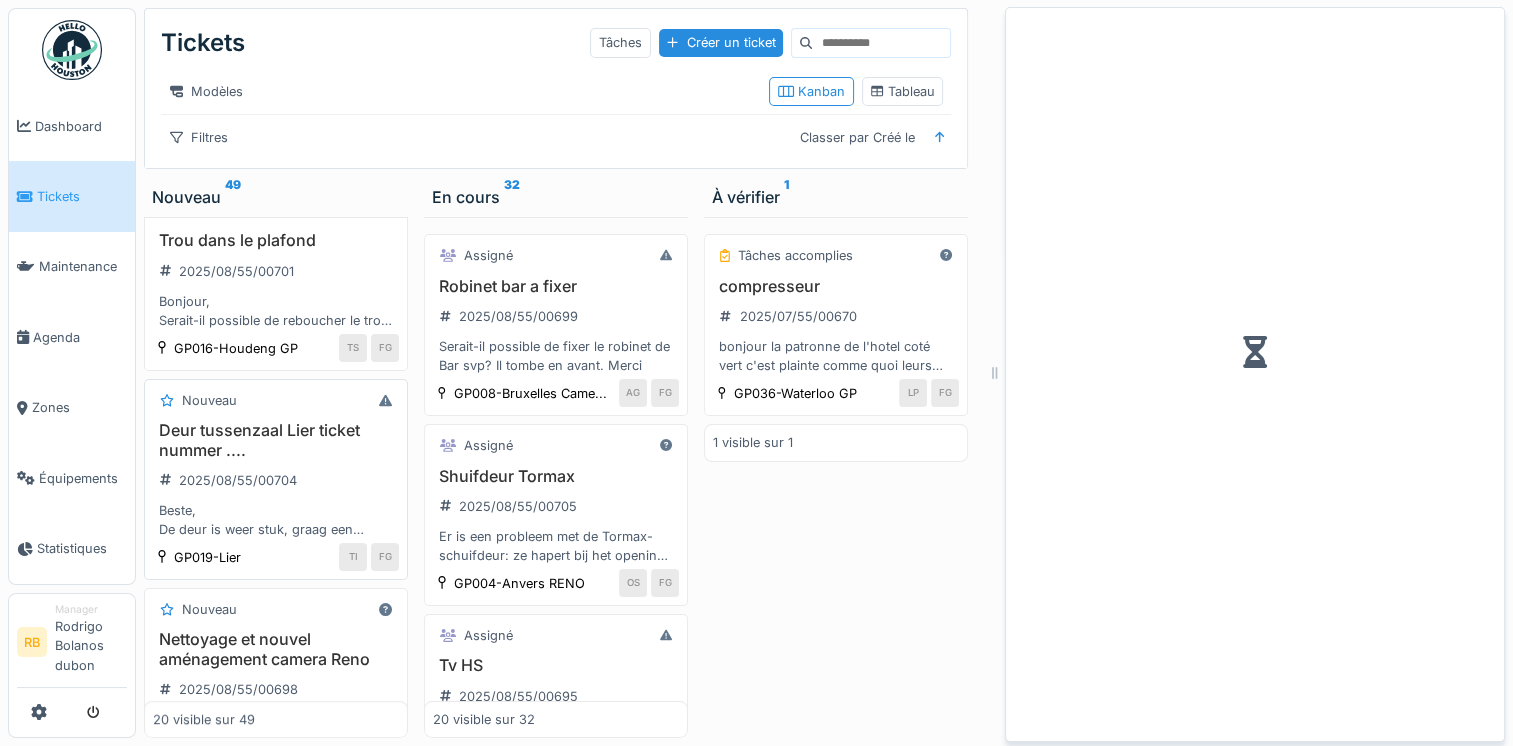 scroll, scrollTop: 642, scrollLeft: 0, axis: vertical 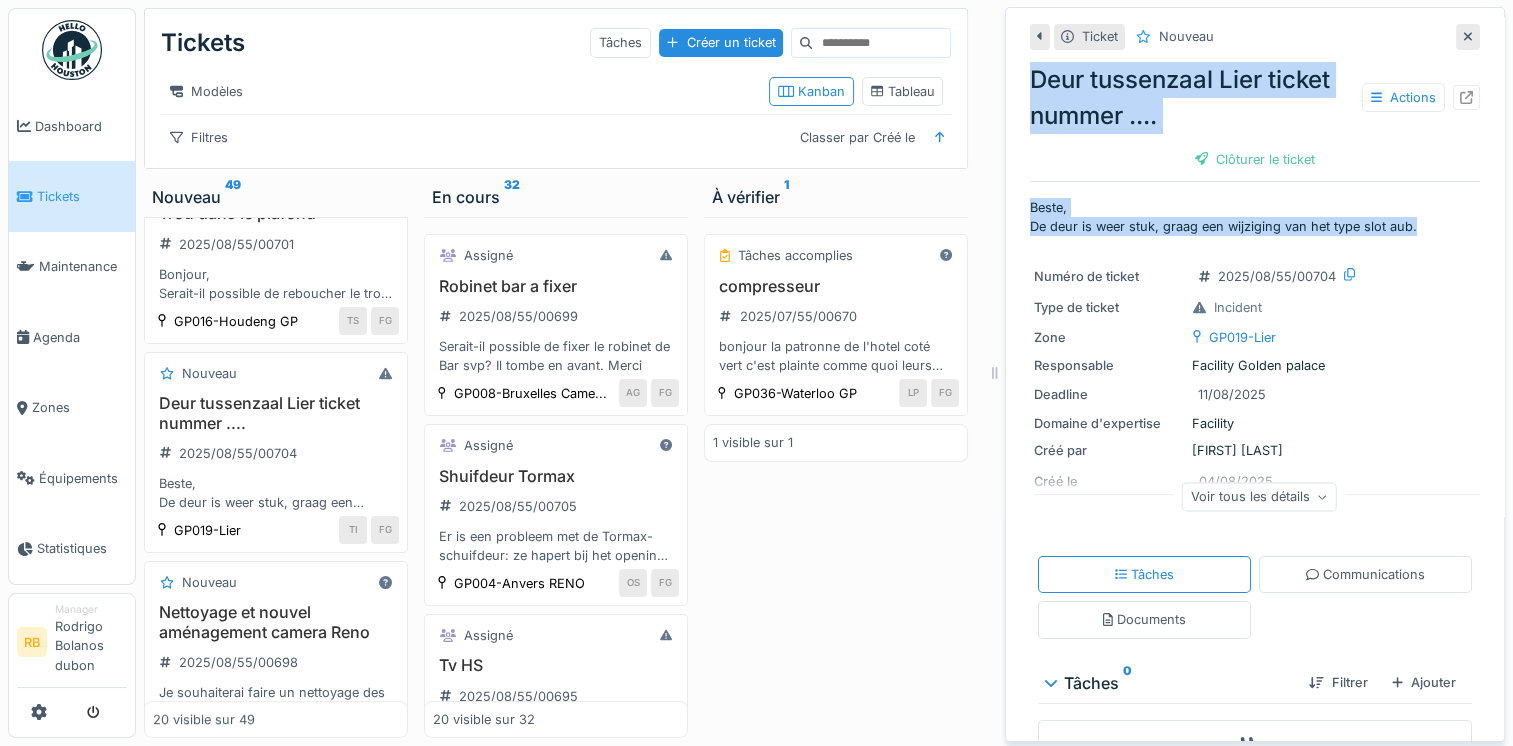 drag, startPoint x: 1411, startPoint y: 230, endPoint x: 1000, endPoint y: 87, distance: 435.16663 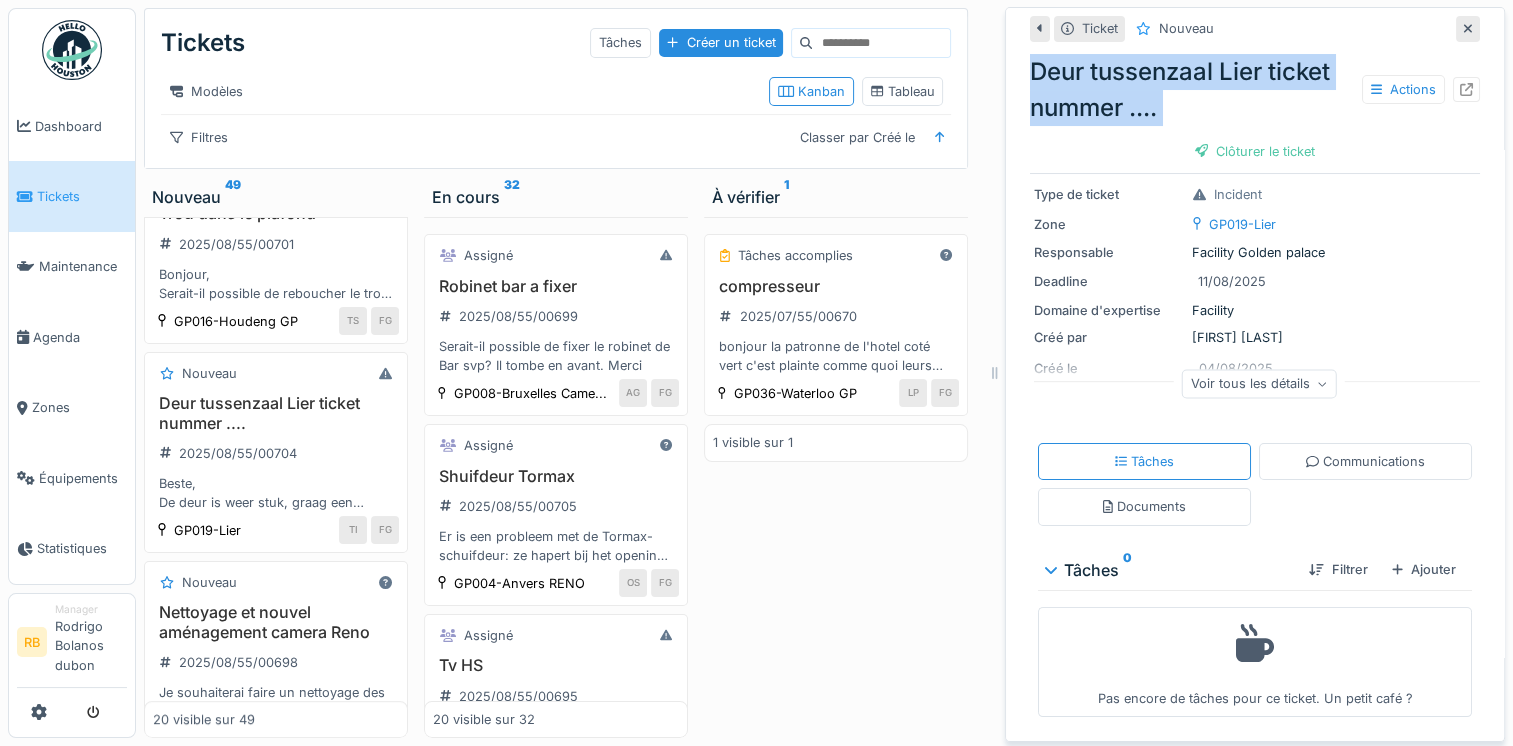 drag, startPoint x: 1123, startPoint y: 495, endPoint x: 1106, endPoint y: 498, distance: 17.262676 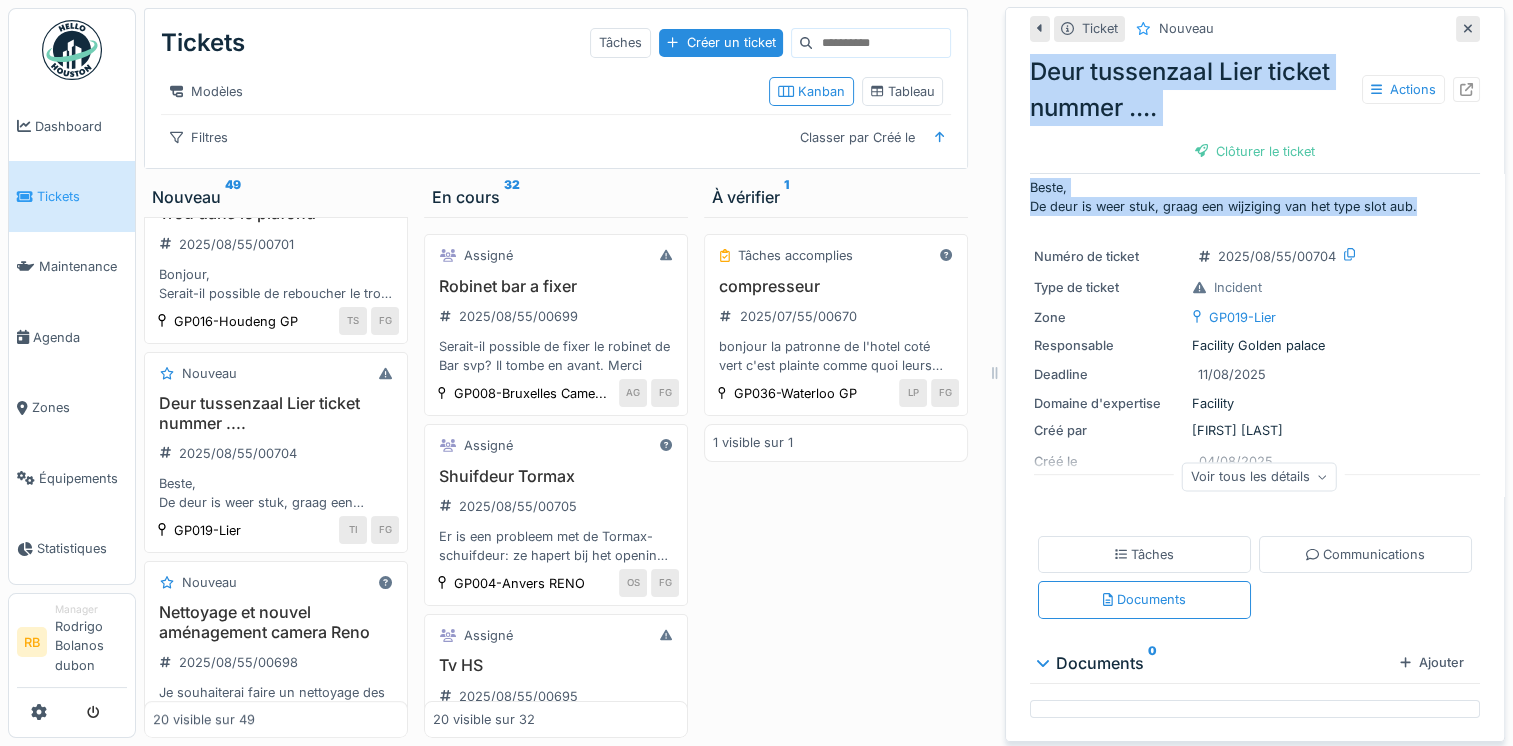scroll, scrollTop: 15, scrollLeft: 0, axis: vertical 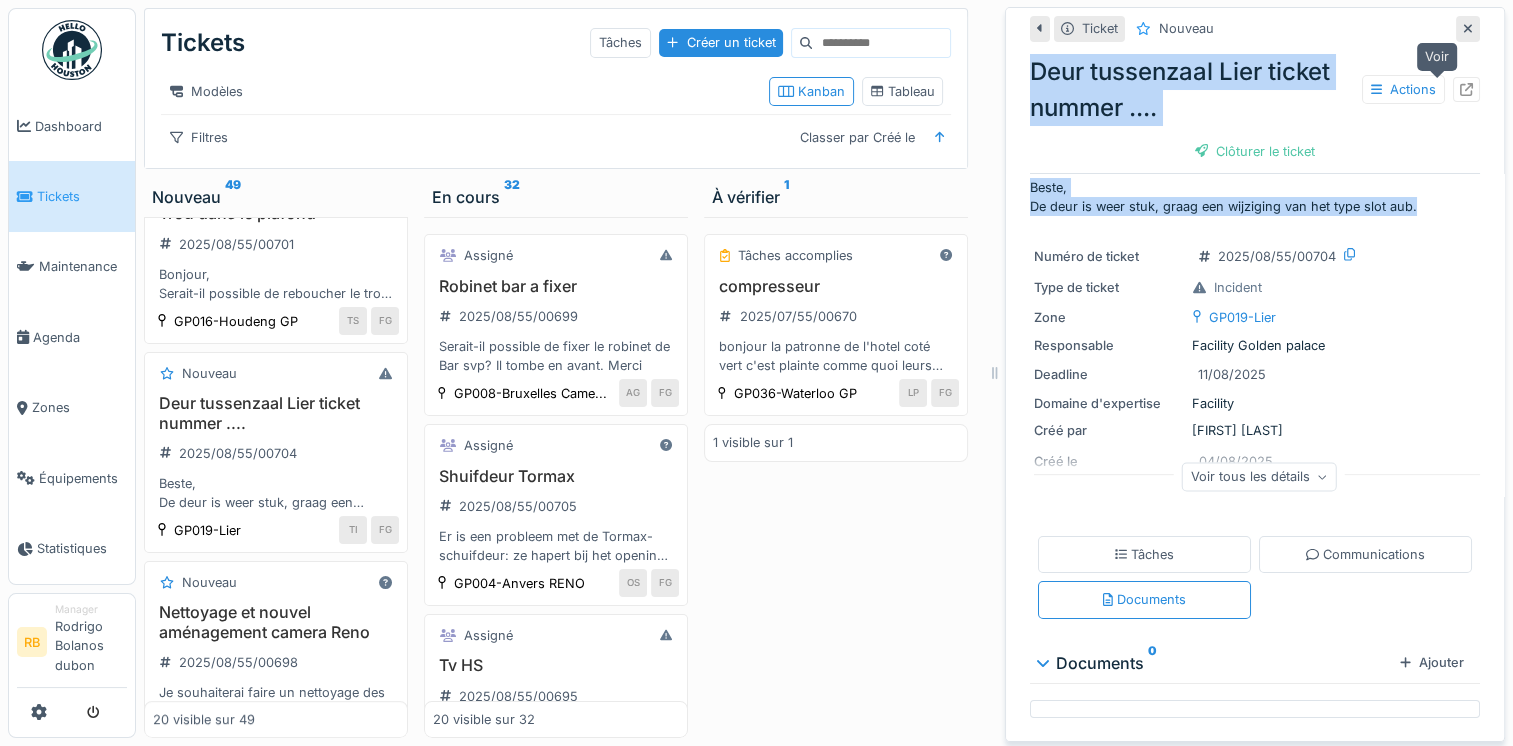 click 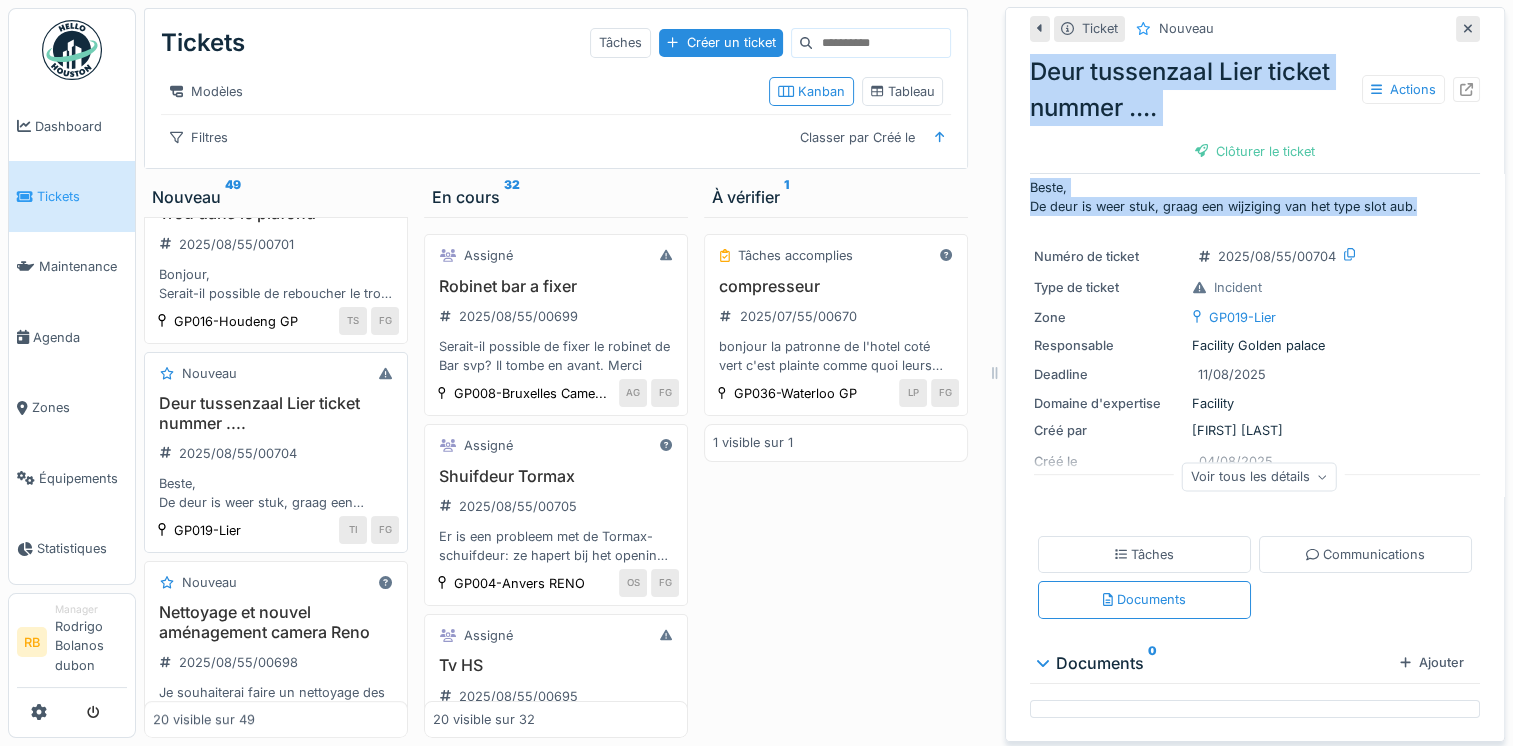 scroll, scrollTop: 0, scrollLeft: 0, axis: both 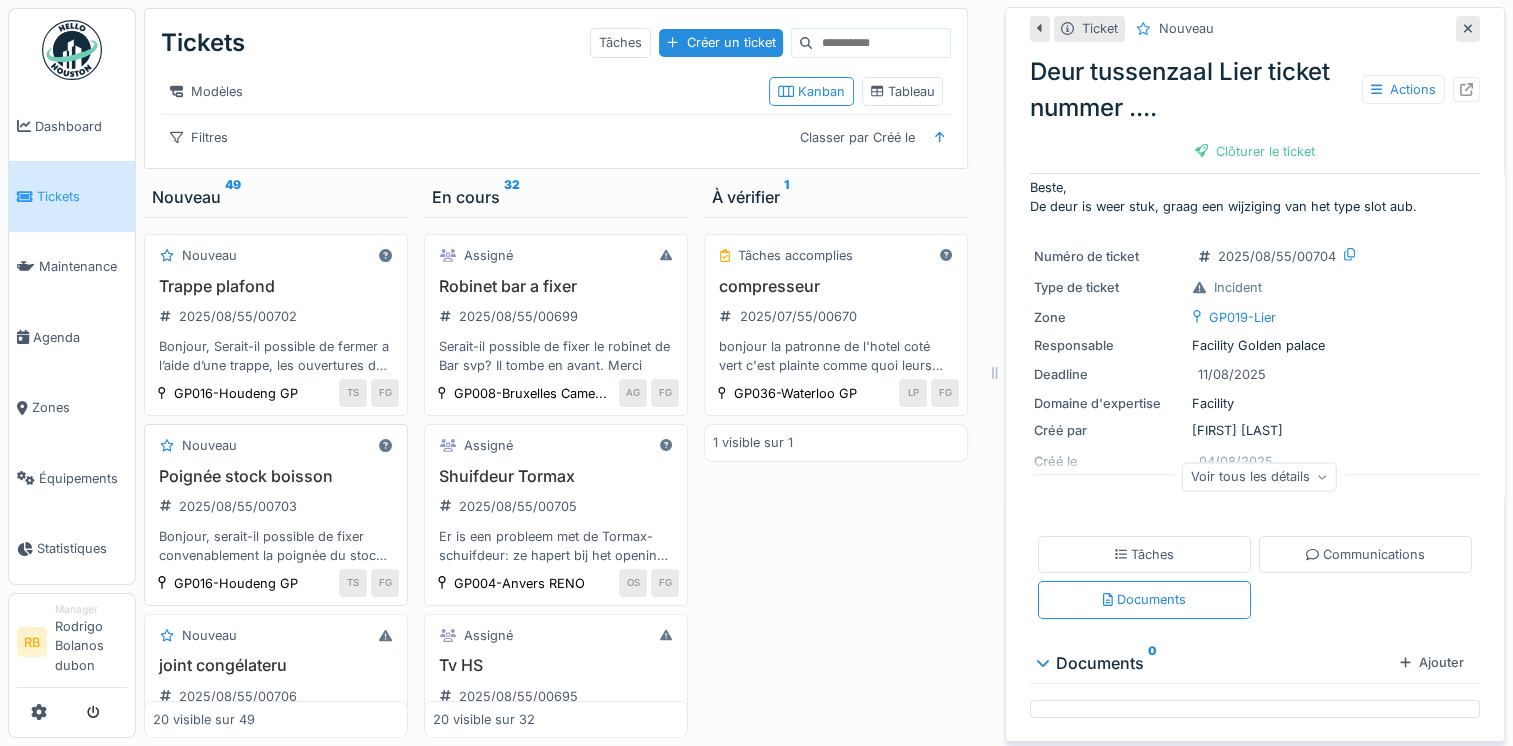 click on "Poignée stock boisson 2025/08/55/00703 Bonjour,  serait-il possible de fixer convenablement la poignée du stock boisson qui se trouve dans le parking." at bounding box center [276, 516] 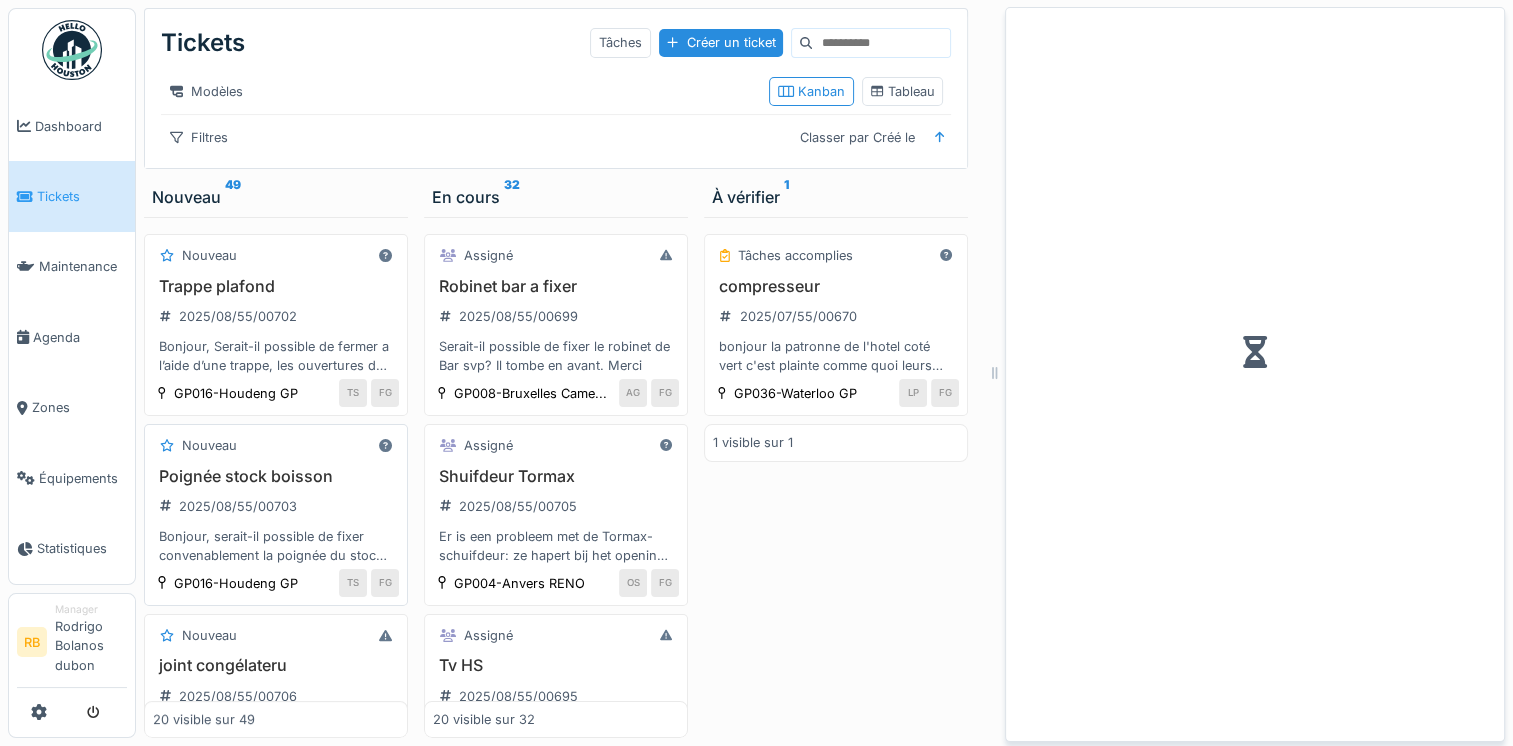 scroll, scrollTop: 0, scrollLeft: 0, axis: both 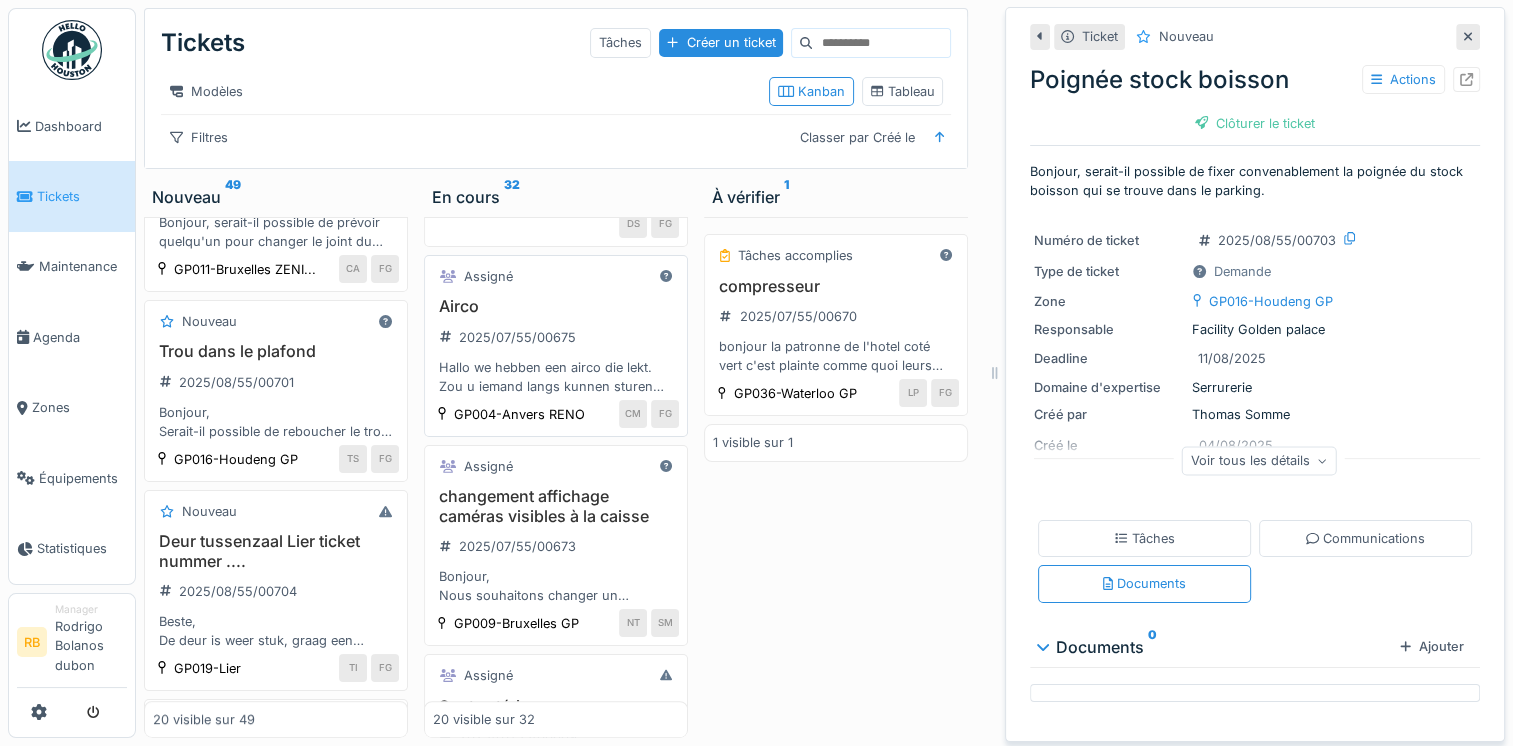 click on "Airco" at bounding box center (556, 306) 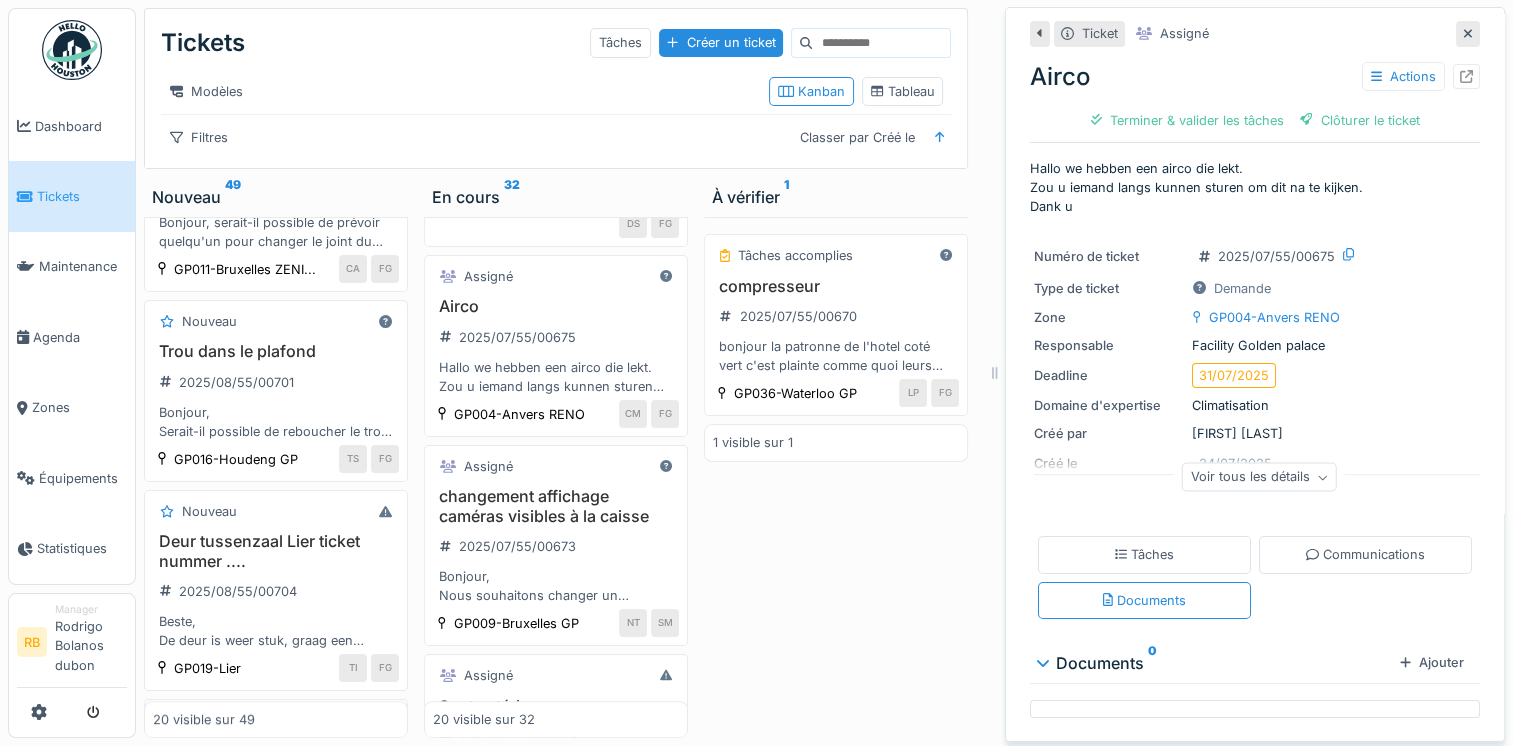 scroll, scrollTop: 0, scrollLeft: 0, axis: both 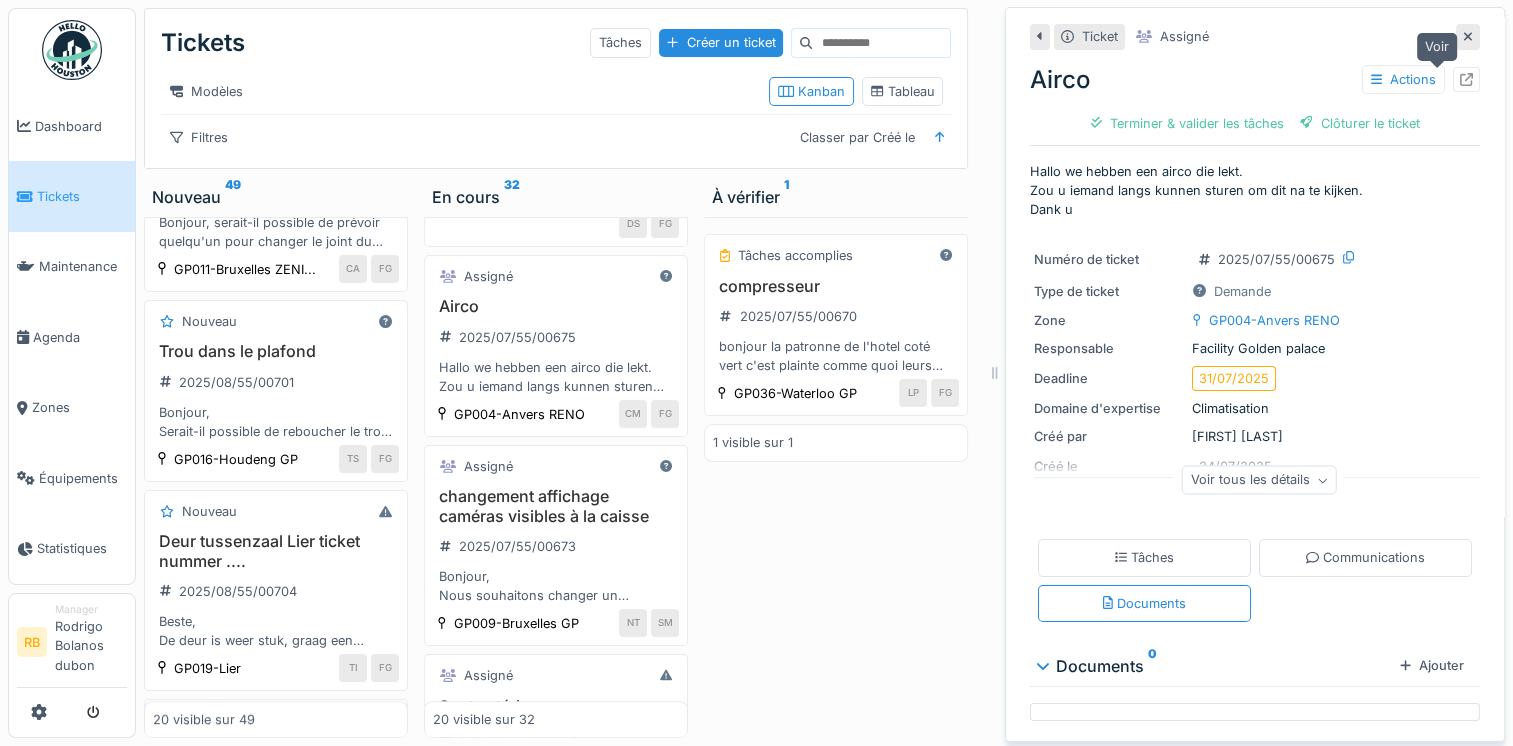 click at bounding box center [1466, 79] 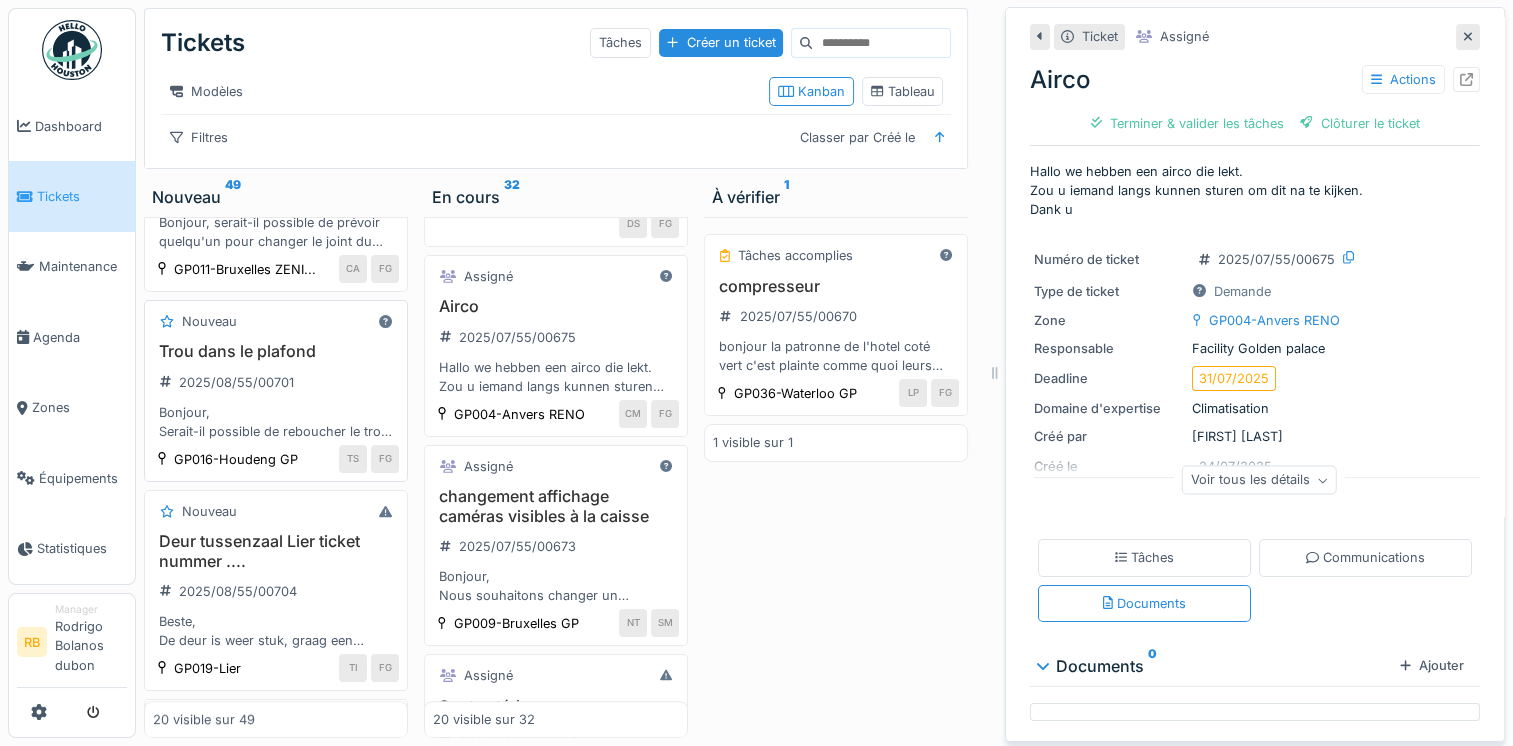 scroll, scrollTop: 0, scrollLeft: 0, axis: both 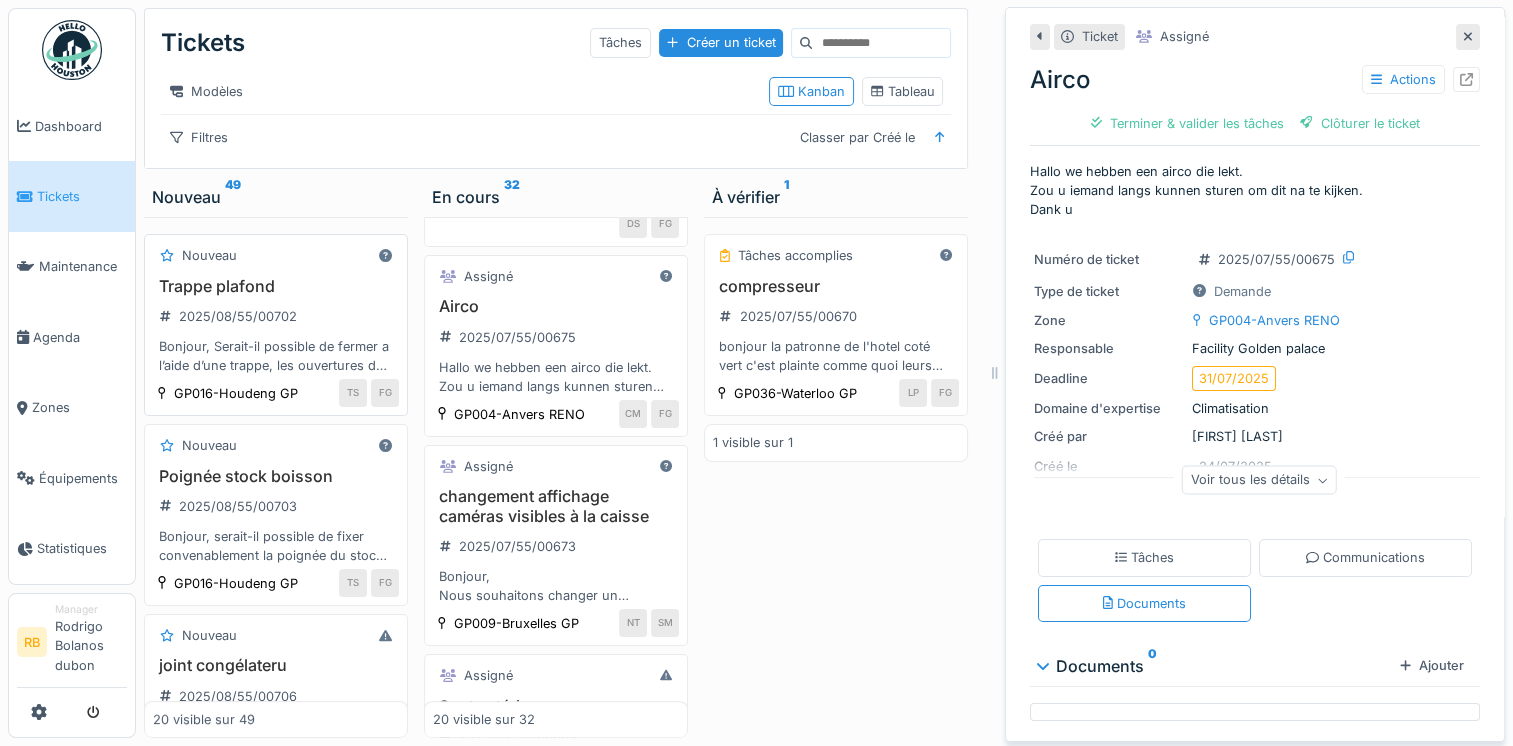 click on "Trappe plafond" at bounding box center (276, 286) 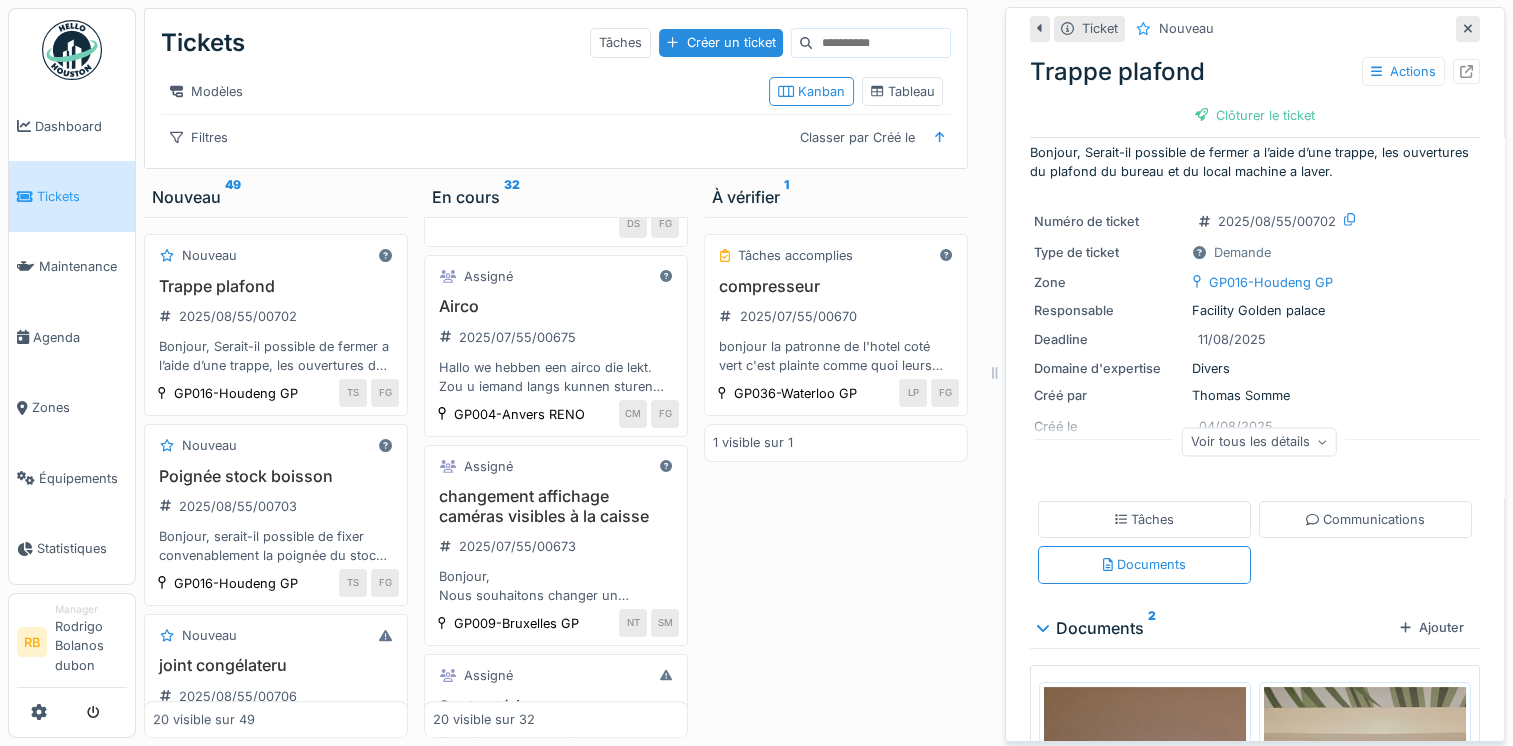 scroll, scrollTop: 0, scrollLeft: 0, axis: both 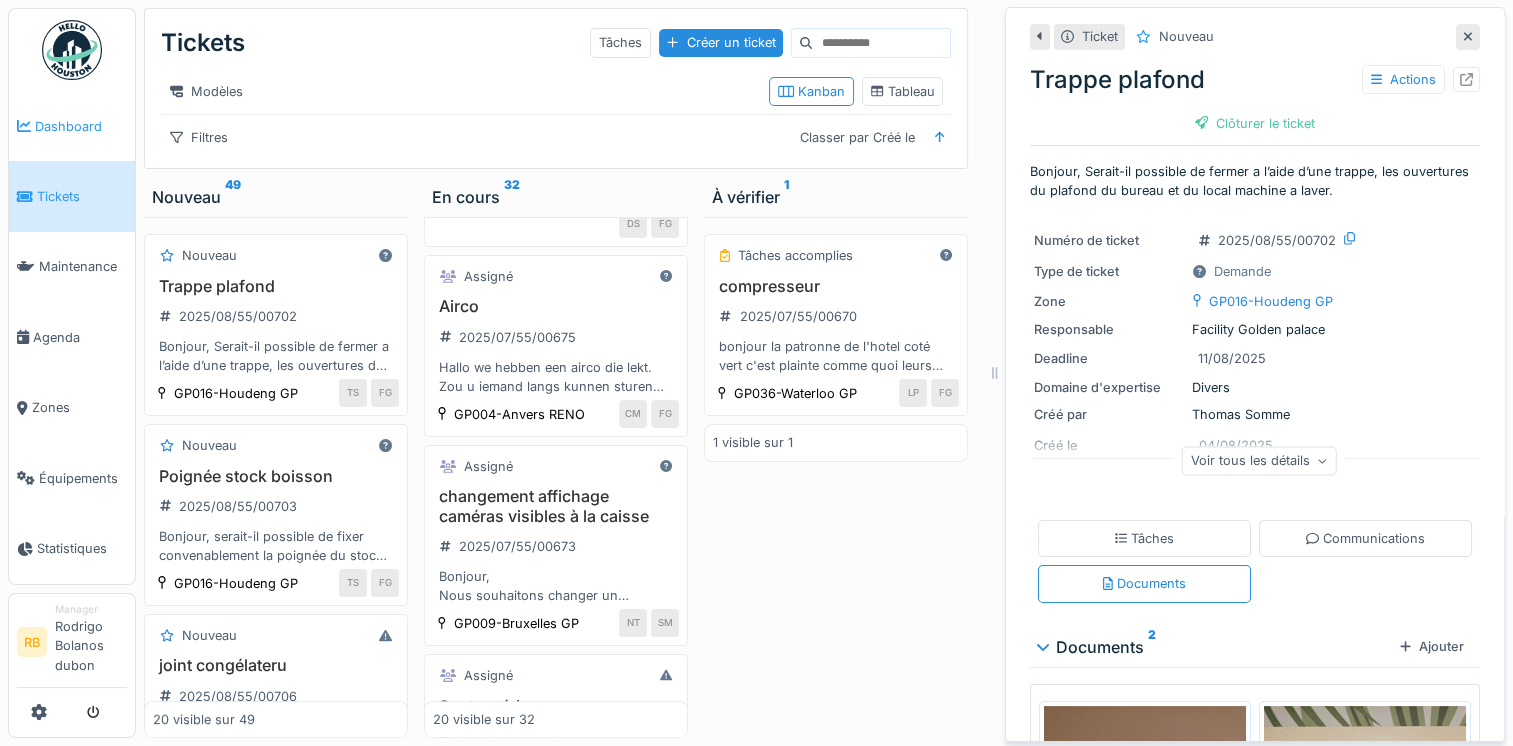 click on "Dashboard" at bounding box center [81, 126] 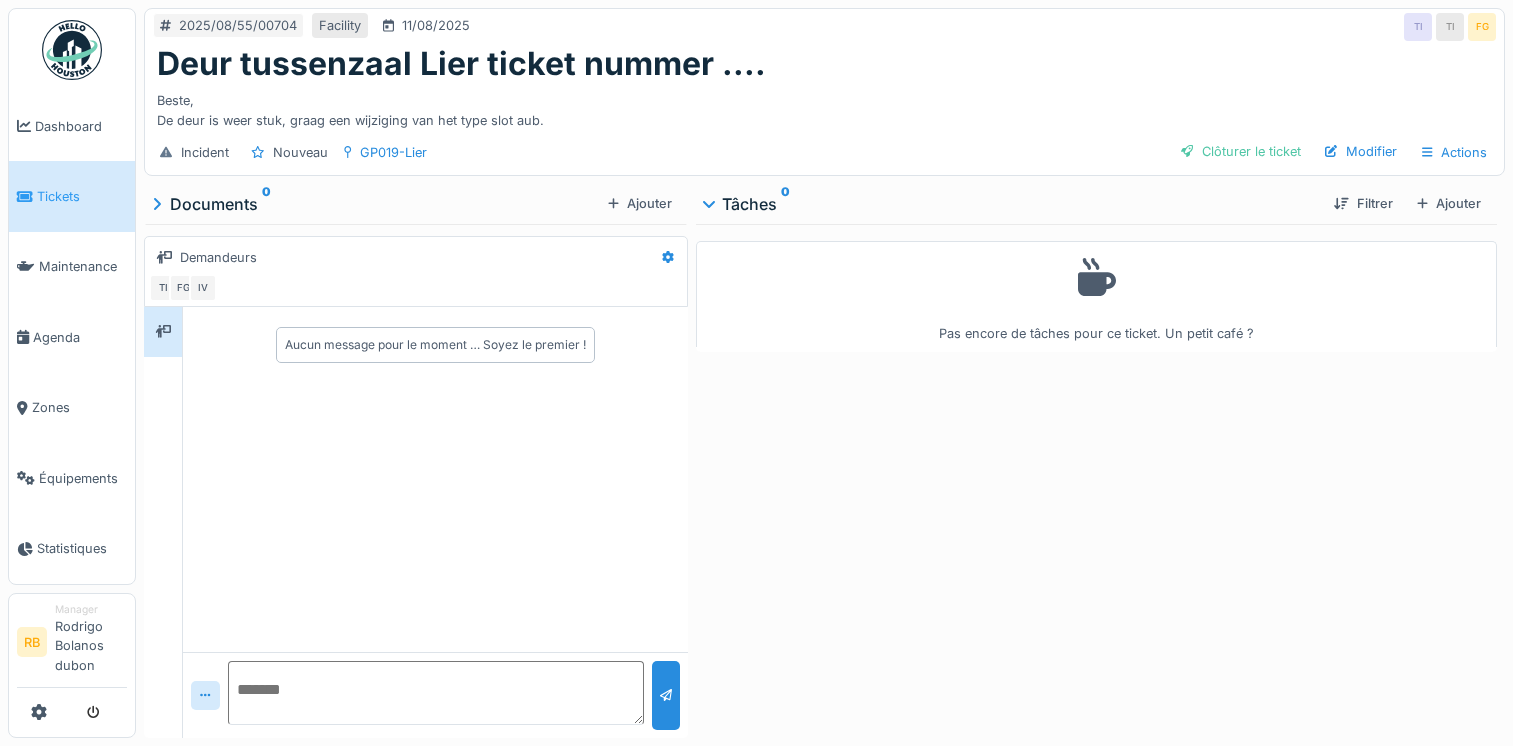 scroll, scrollTop: 0, scrollLeft: 0, axis: both 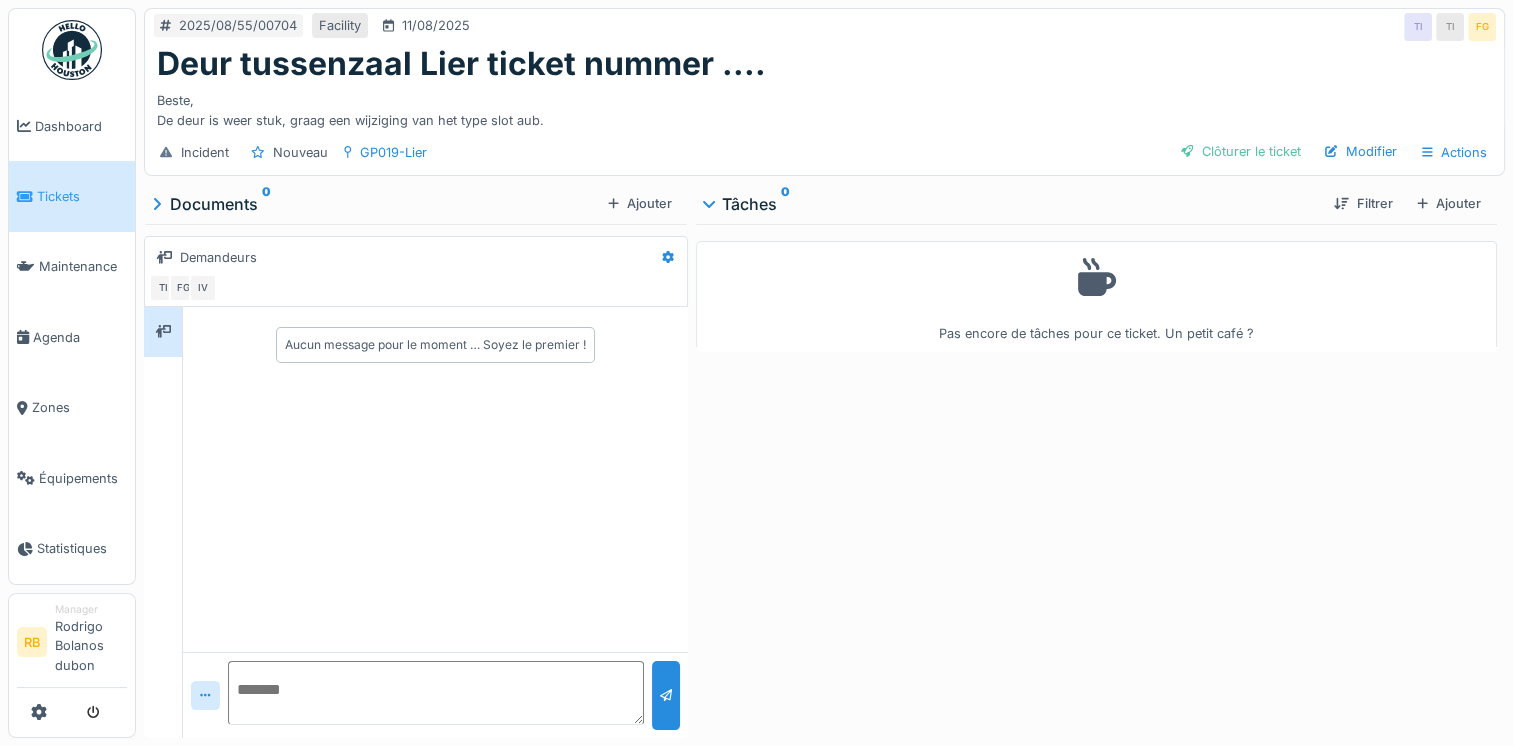 click at bounding box center [435, 693] 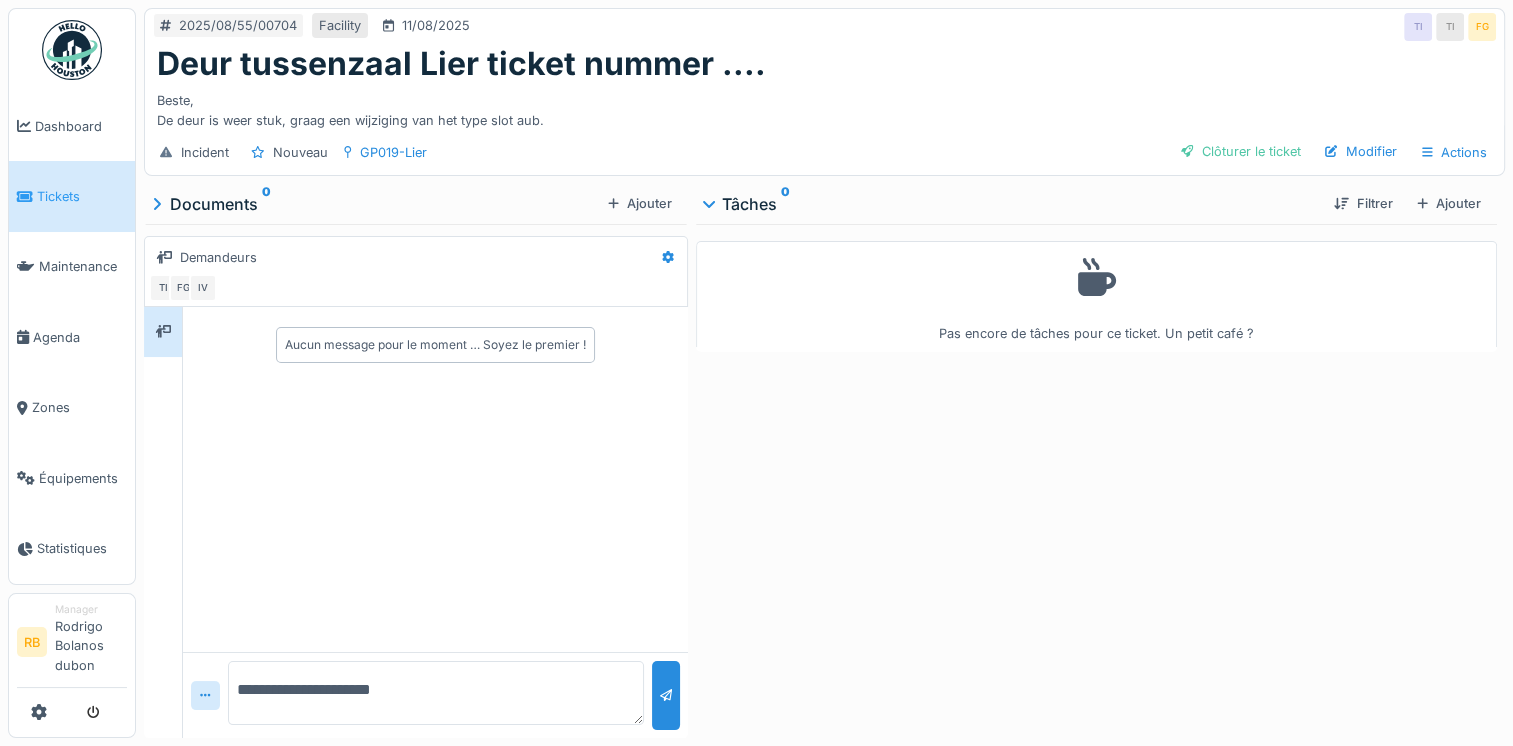 click on "**********" at bounding box center [435, 693] 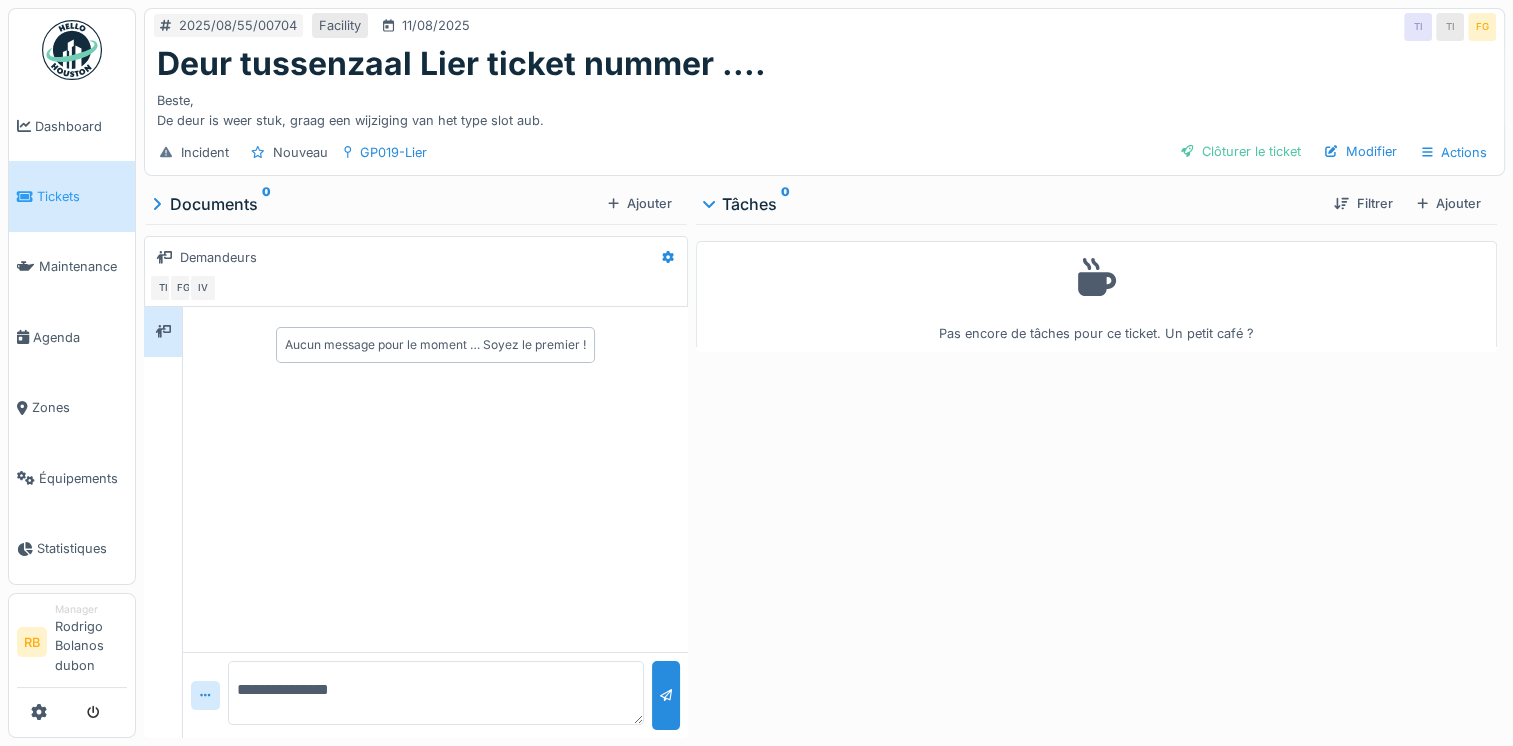 paste on "**********" 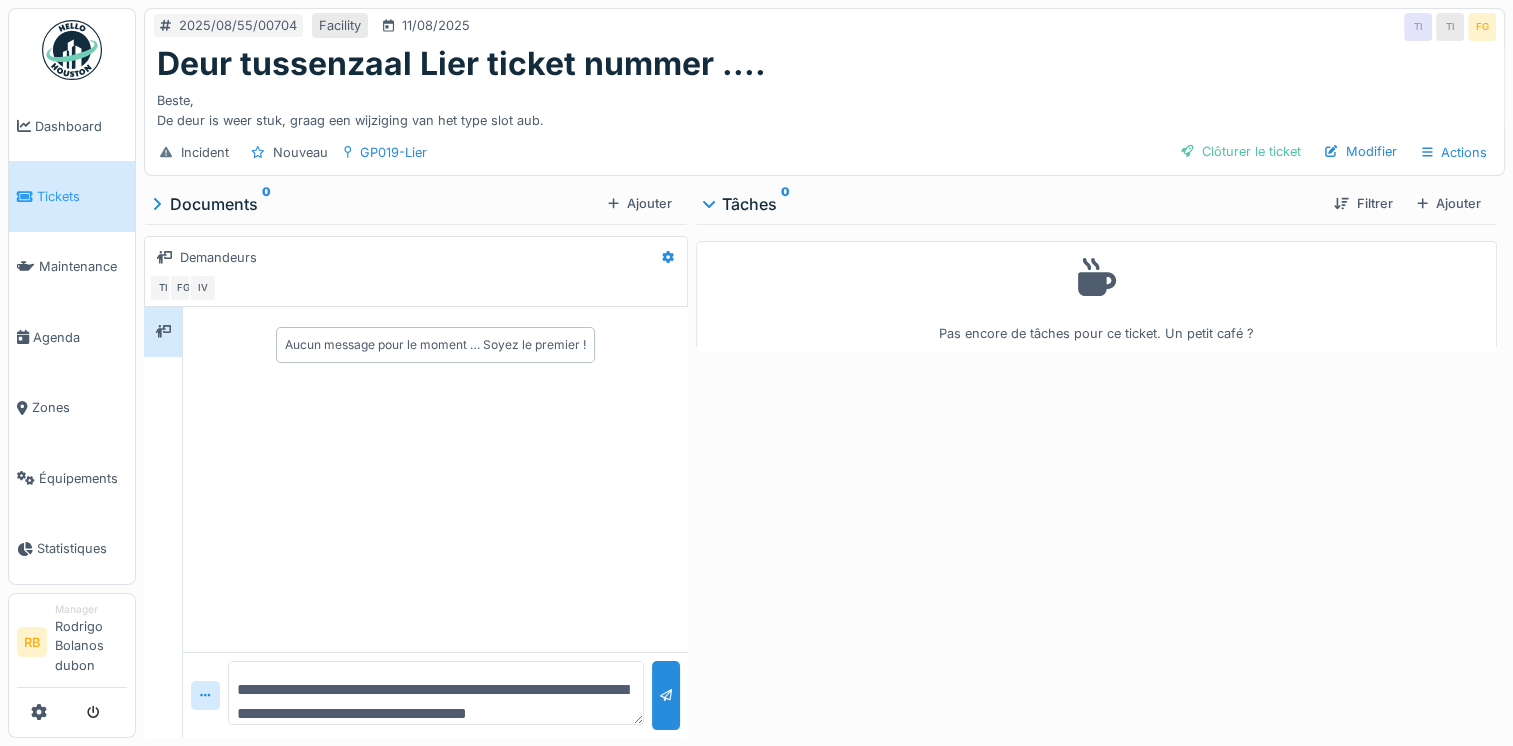 scroll, scrollTop: 23, scrollLeft: 0, axis: vertical 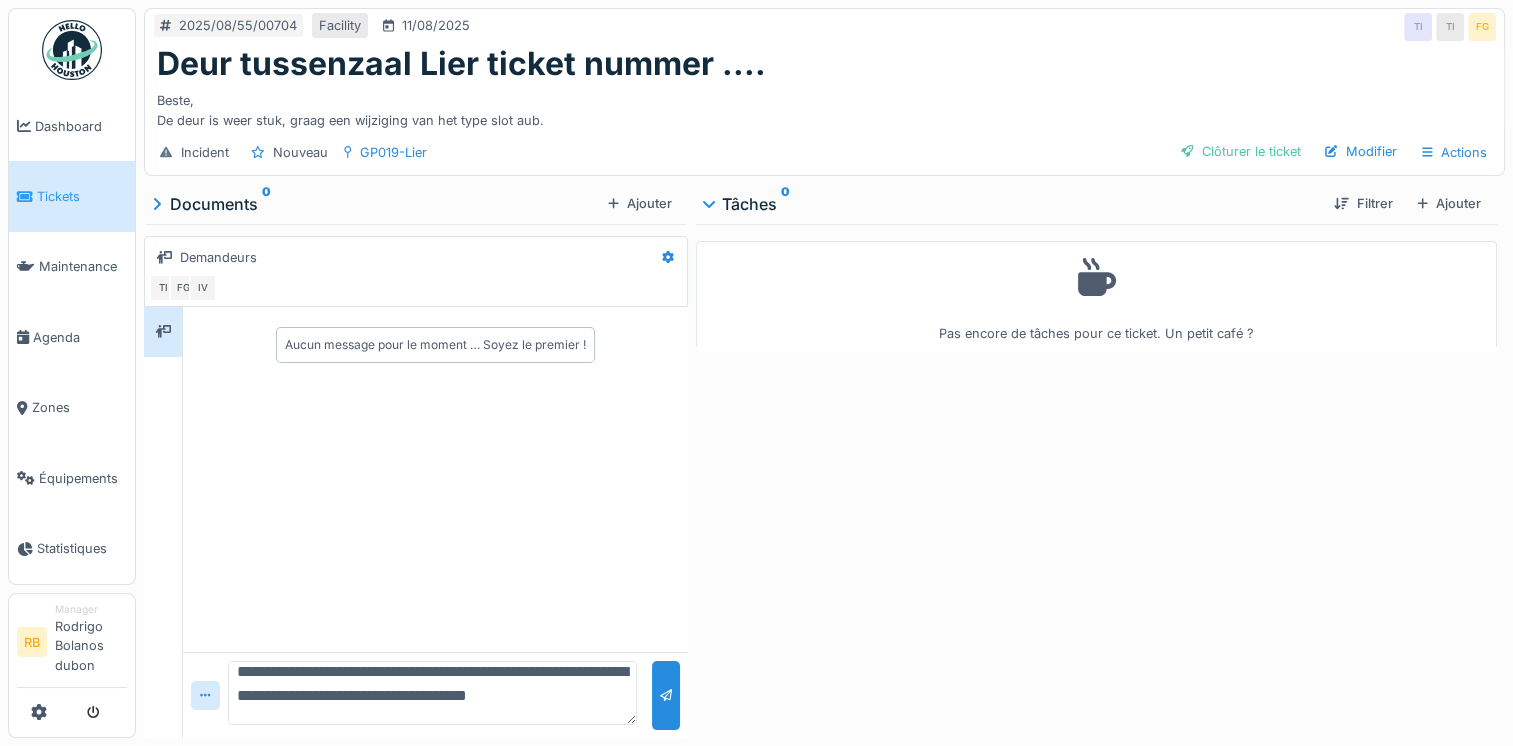 click on "**********" at bounding box center [432, 693] 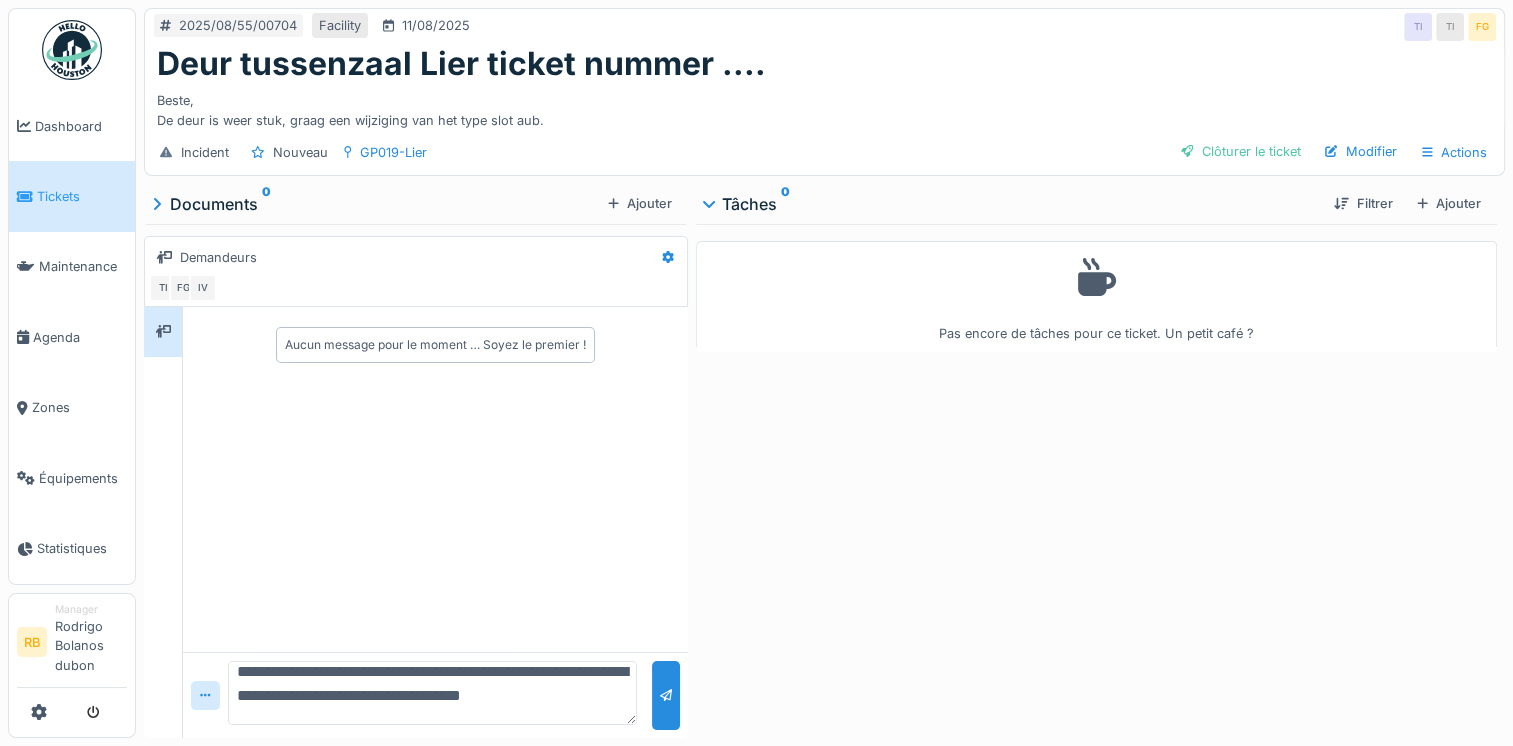 scroll, scrollTop: 18, scrollLeft: 0, axis: vertical 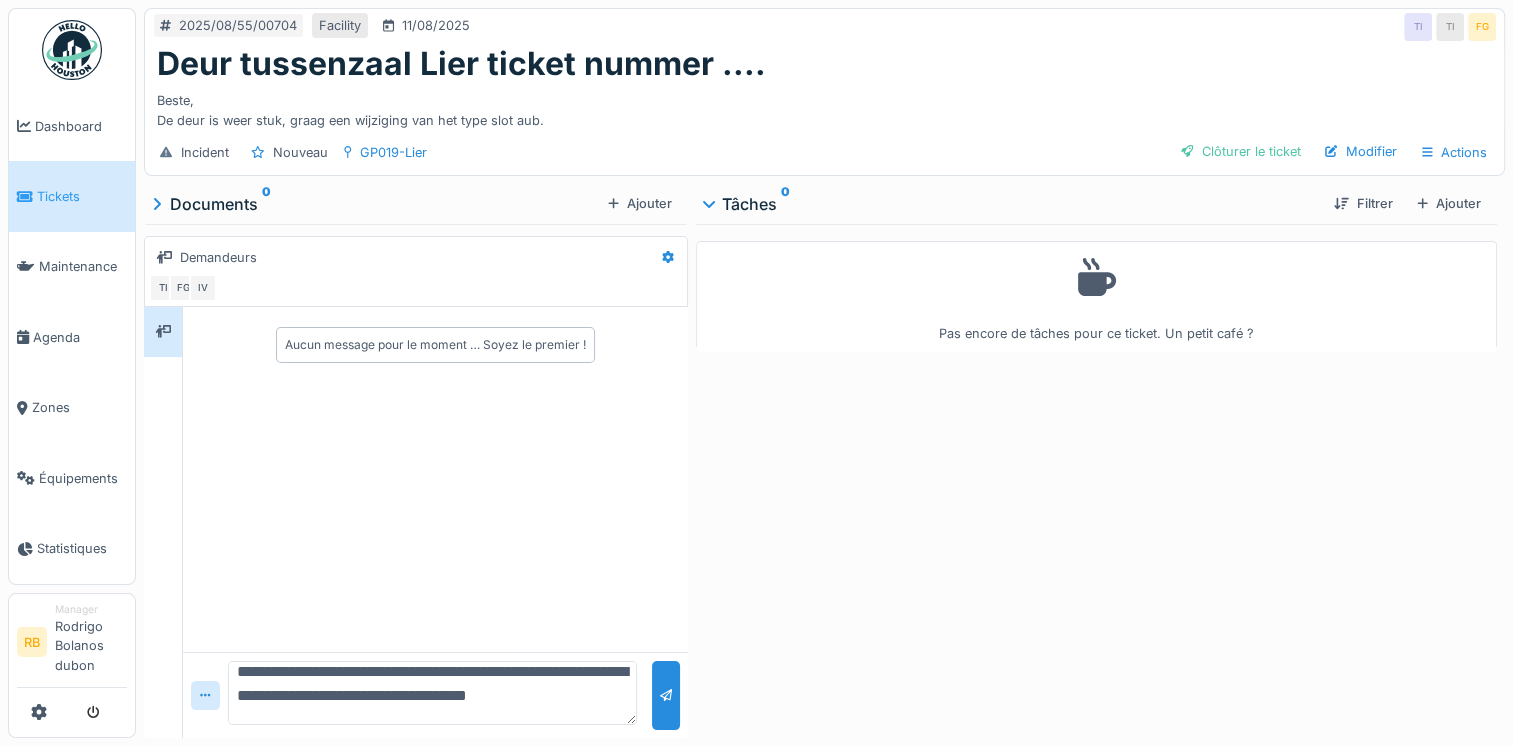 click on "**********" at bounding box center [432, 693] 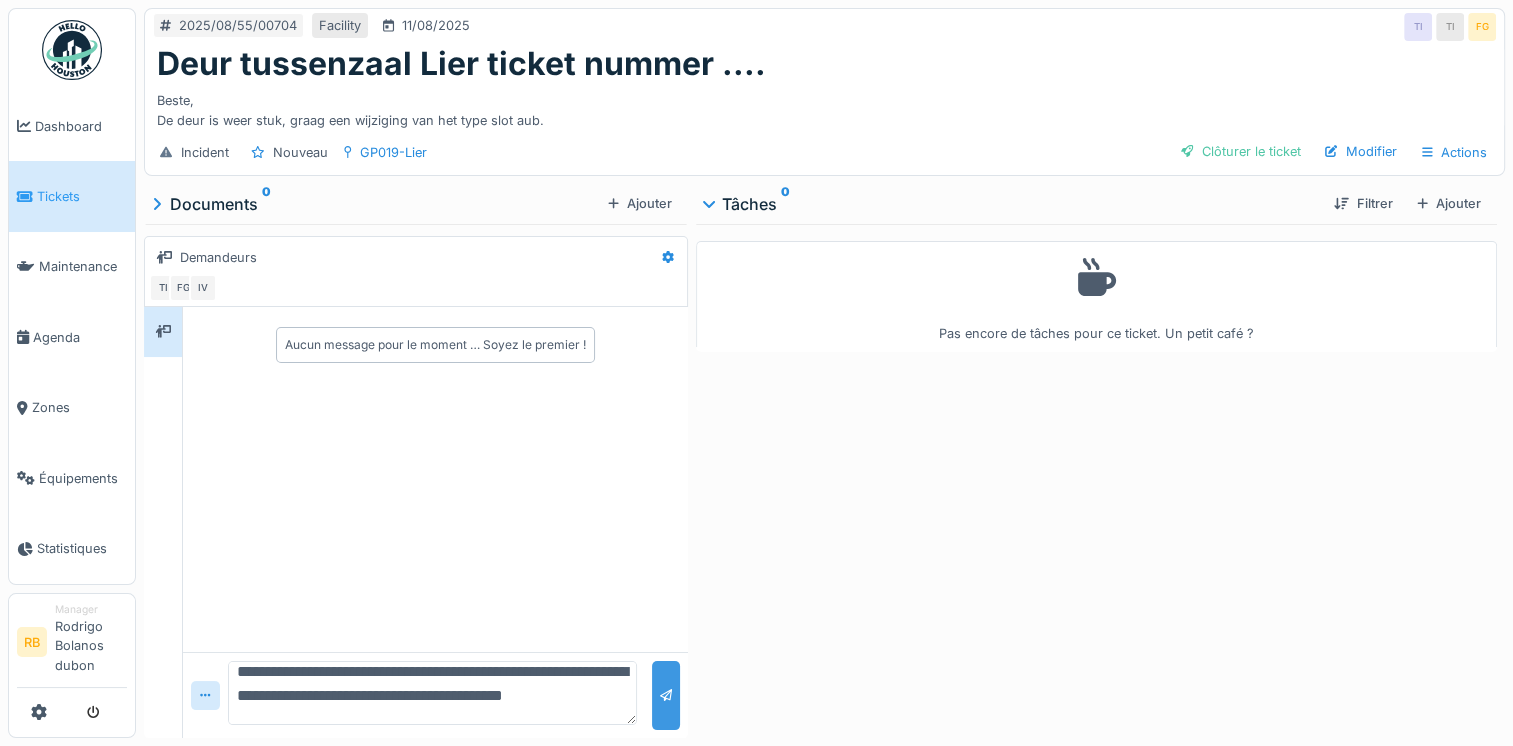 type on "**********" 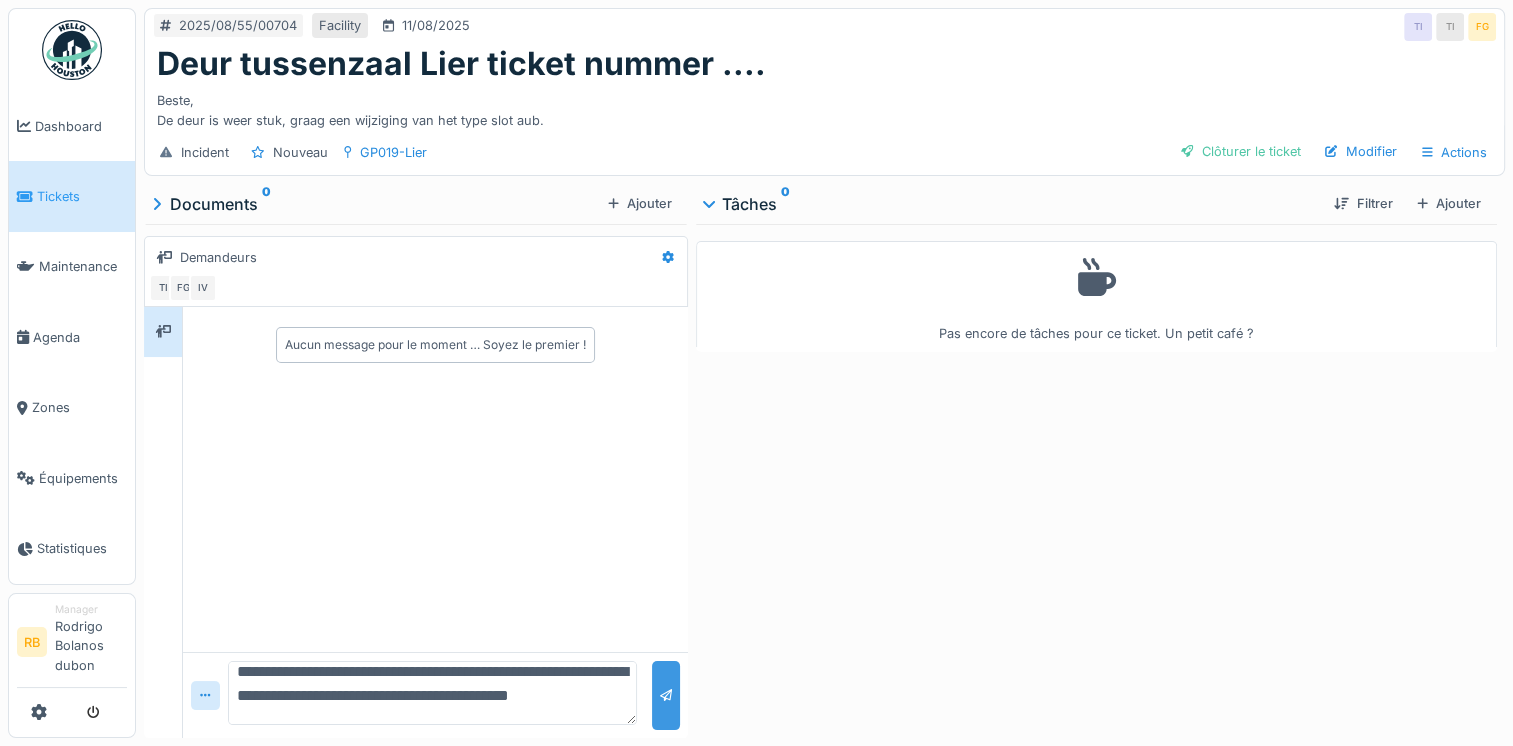 scroll, scrollTop: 0, scrollLeft: 0, axis: both 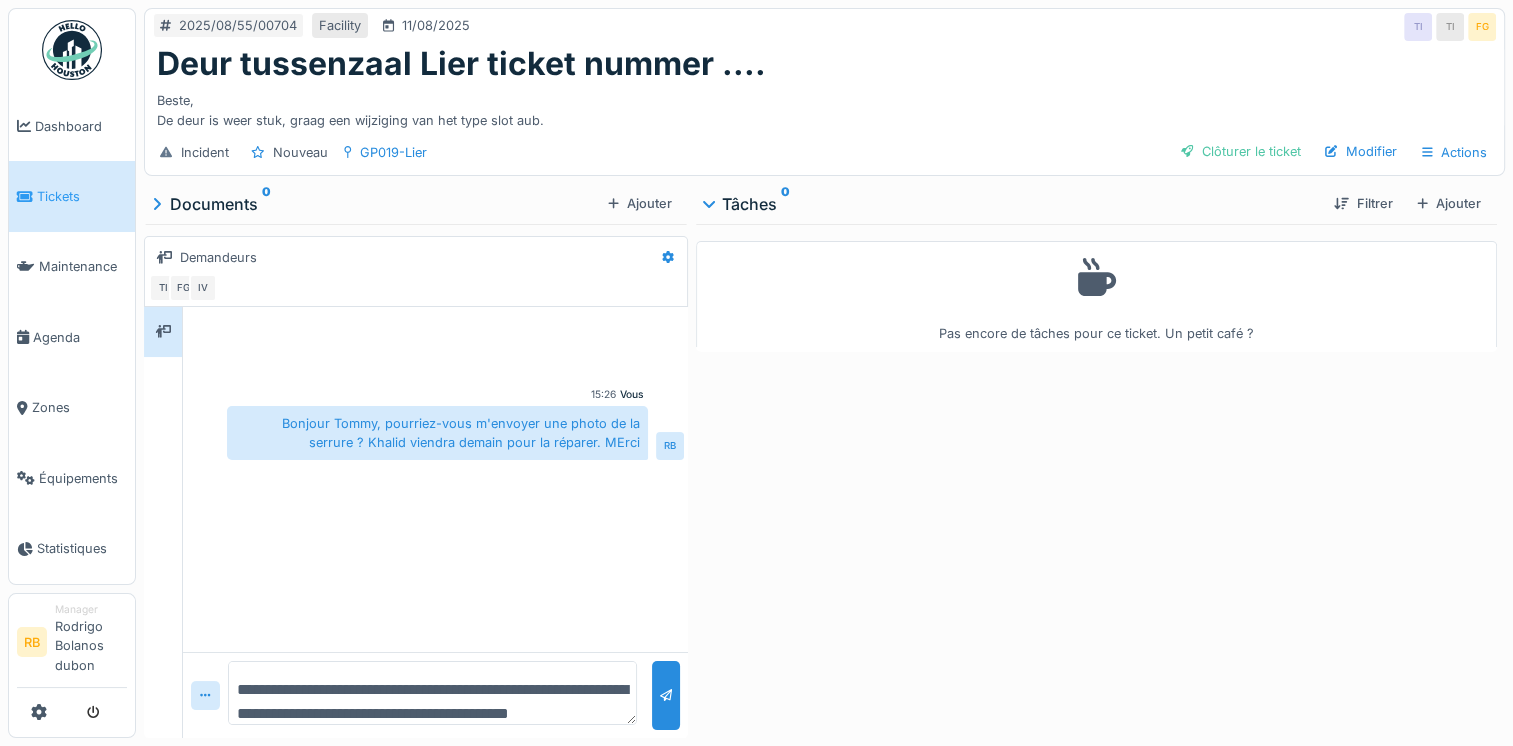 type 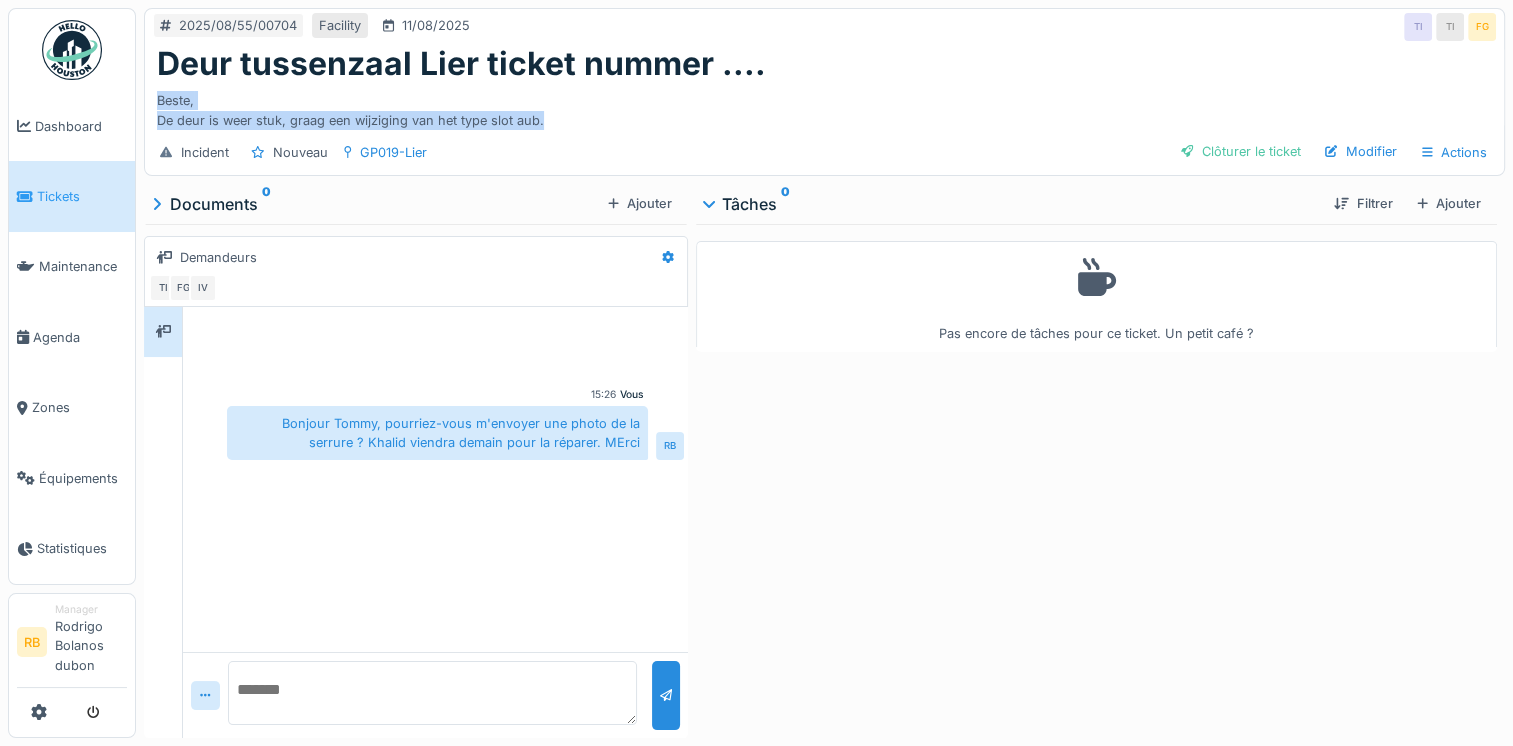 drag, startPoint x: 547, startPoint y: 119, endPoint x: 150, endPoint y: 106, distance: 397.2128 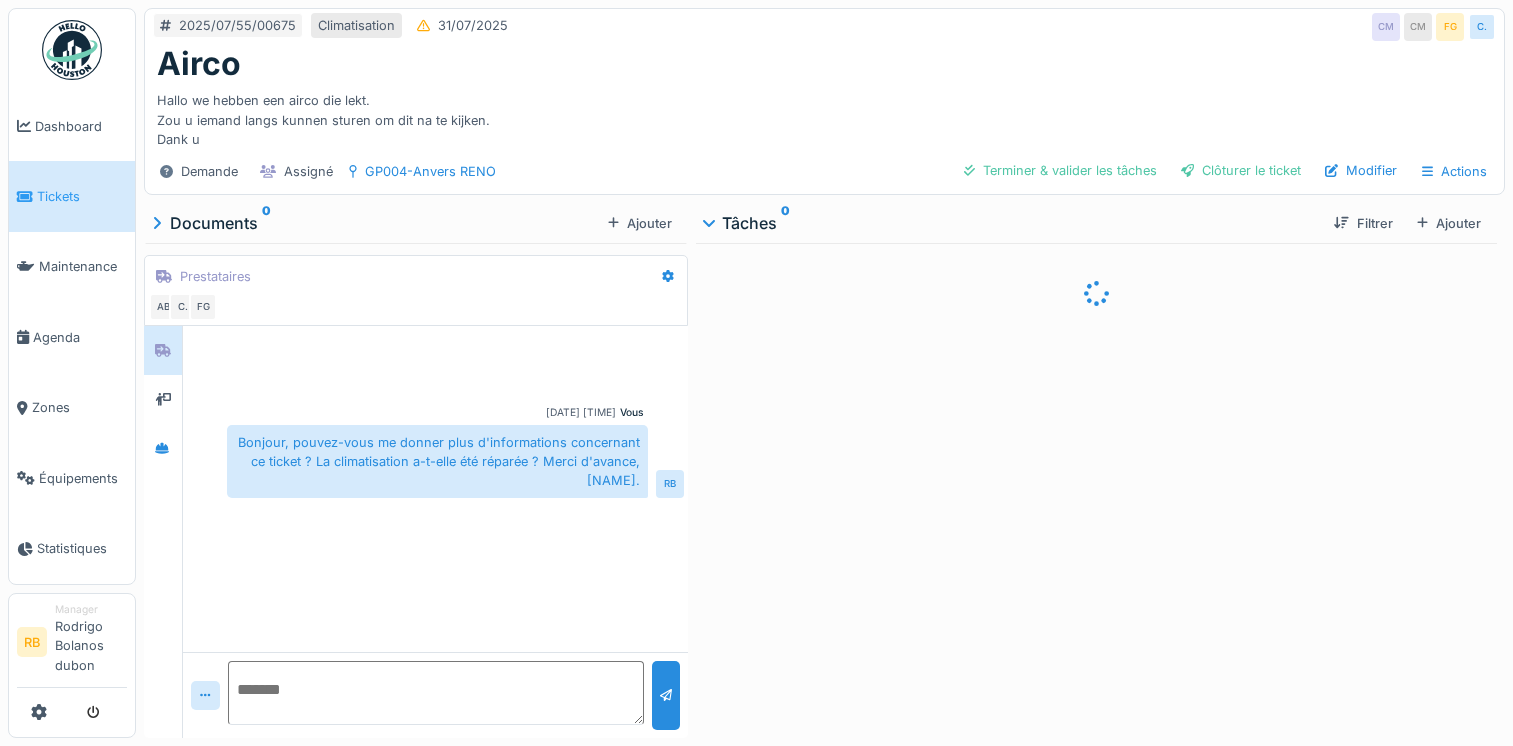 scroll, scrollTop: 0, scrollLeft: 0, axis: both 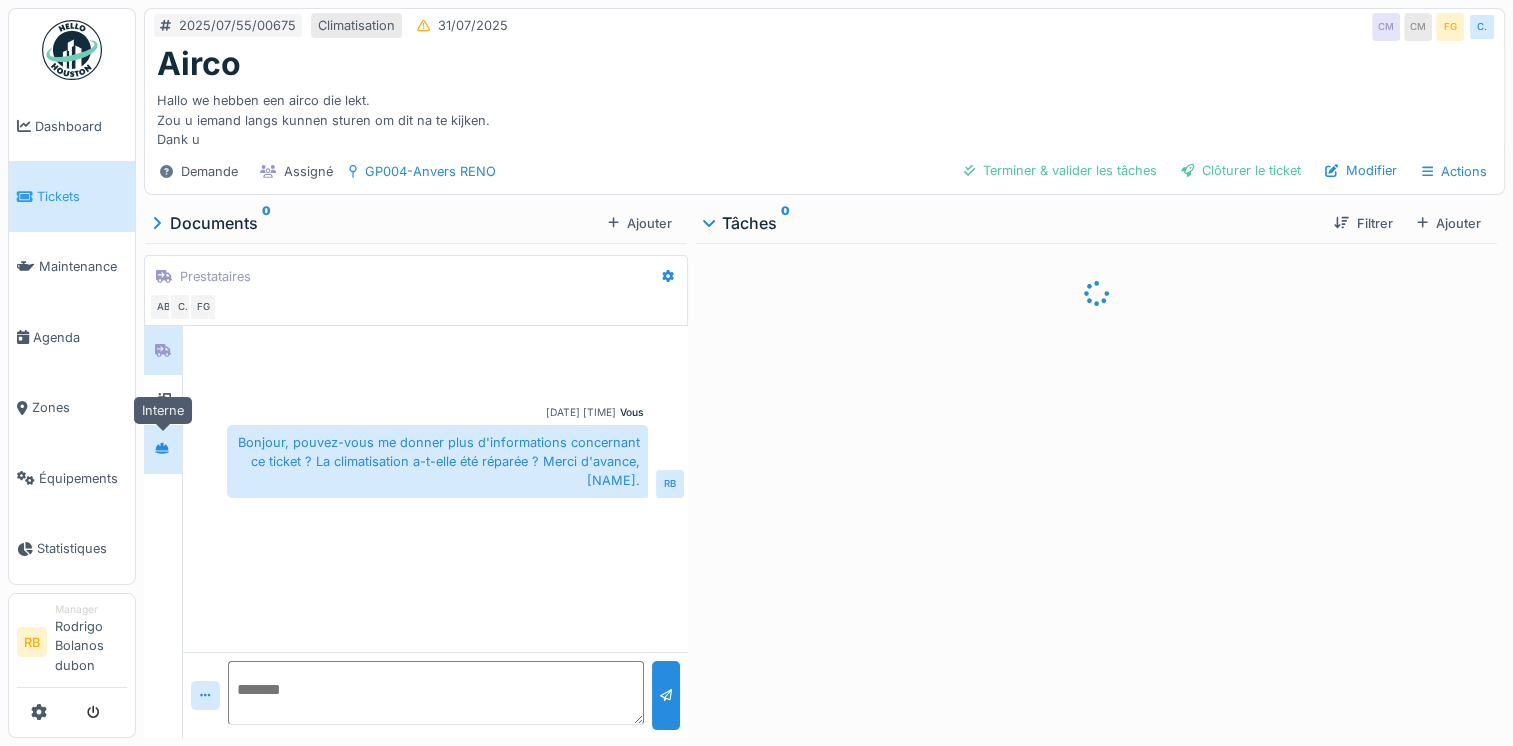 click at bounding box center [162, 449] 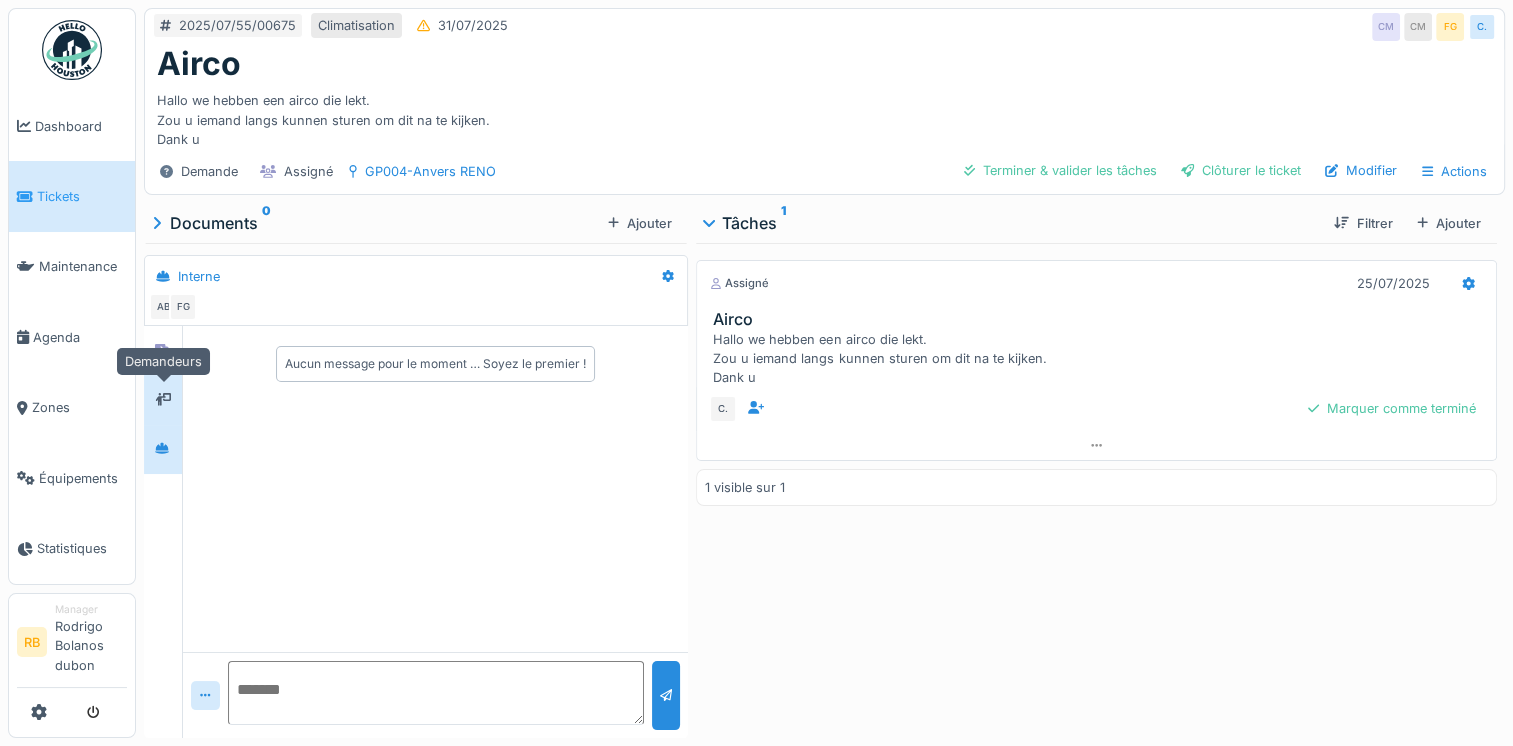 click 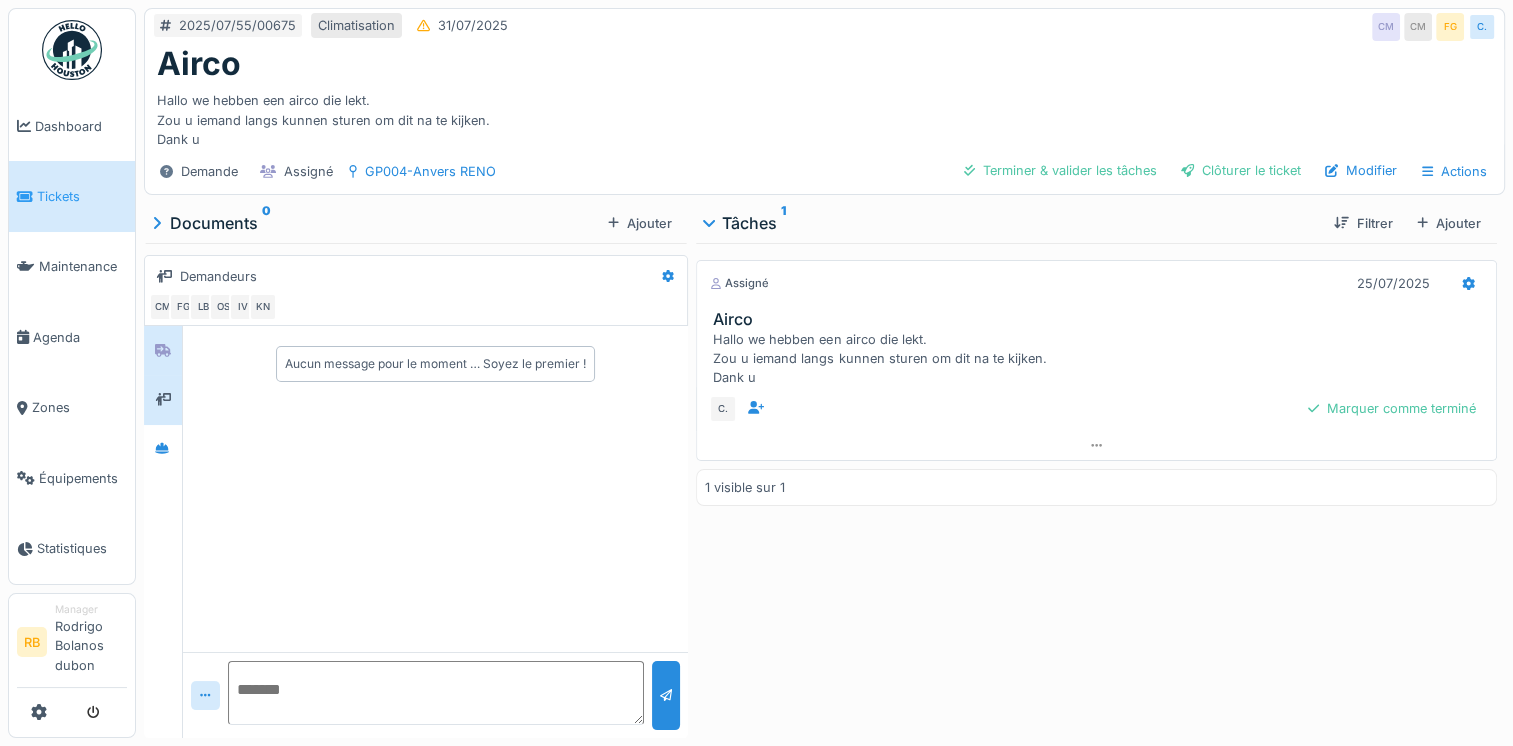 click at bounding box center (163, 350) 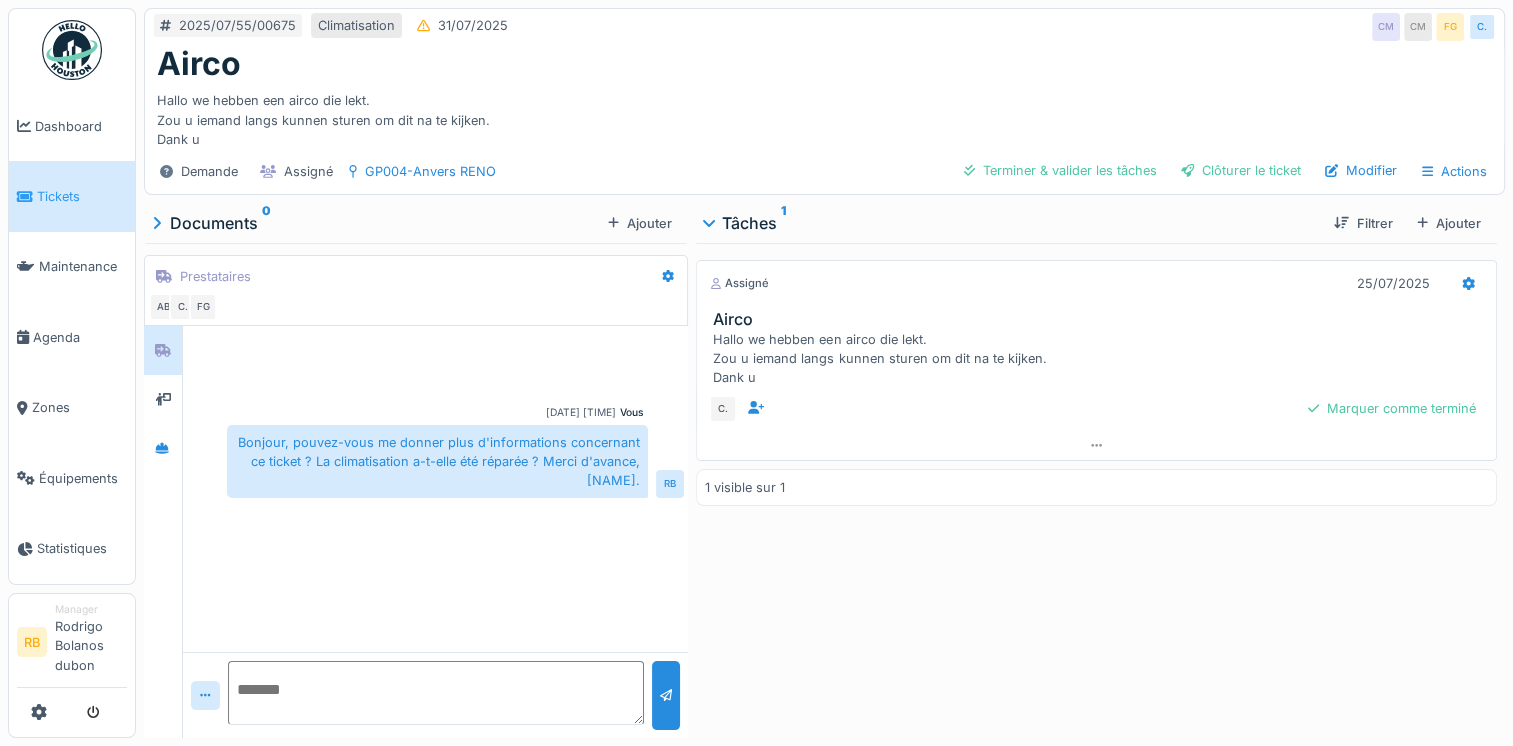 click at bounding box center (435, 693) 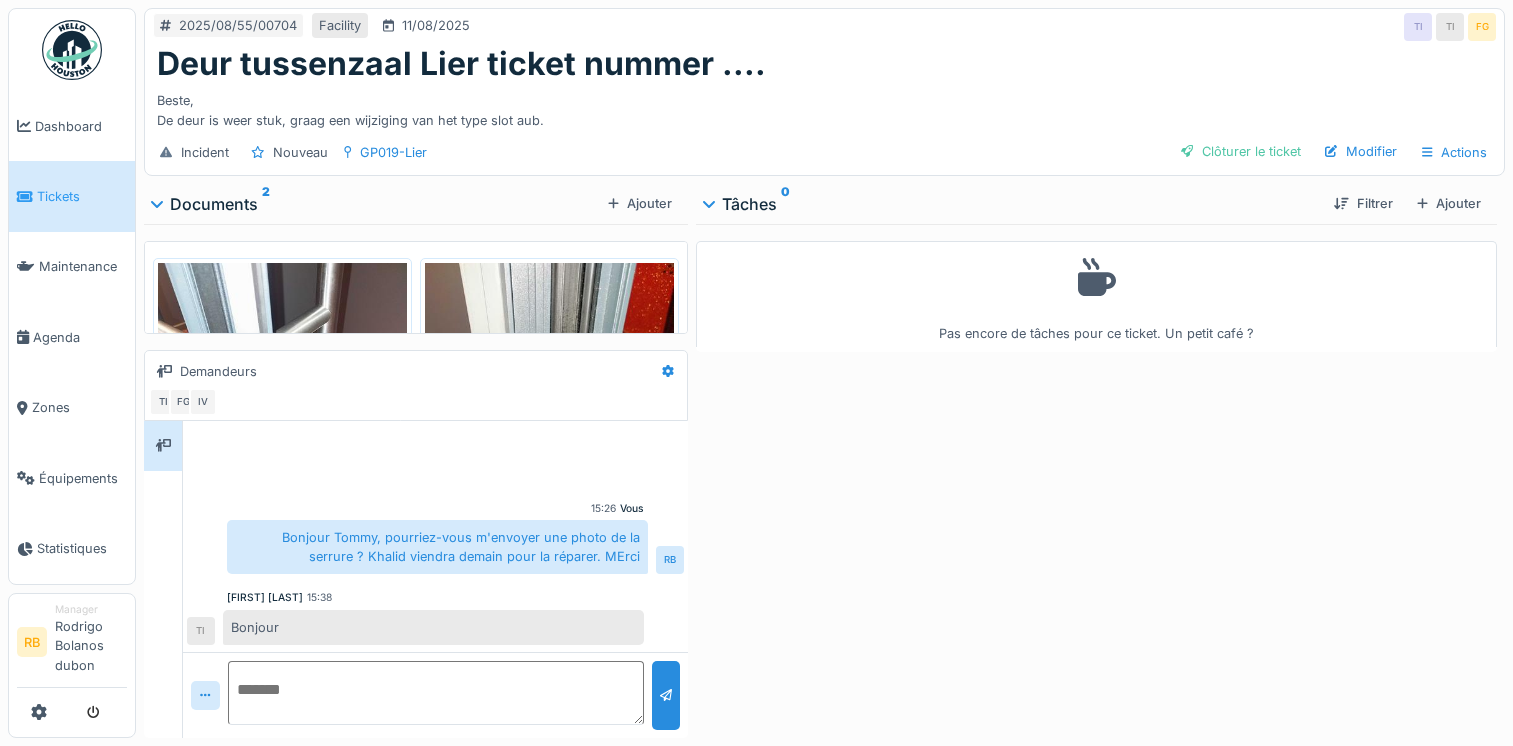 scroll, scrollTop: 0, scrollLeft: 0, axis: both 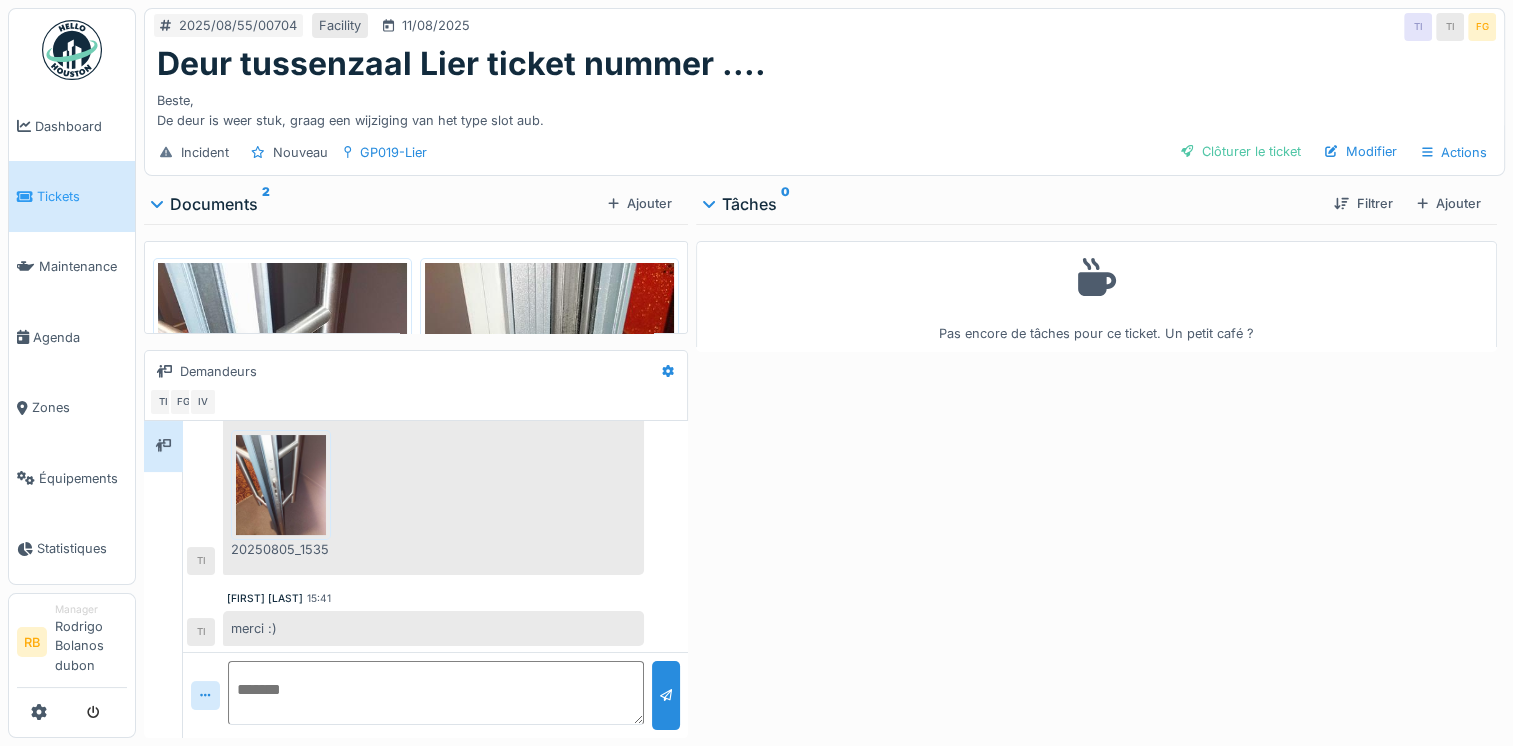 click at bounding box center (282, 429) 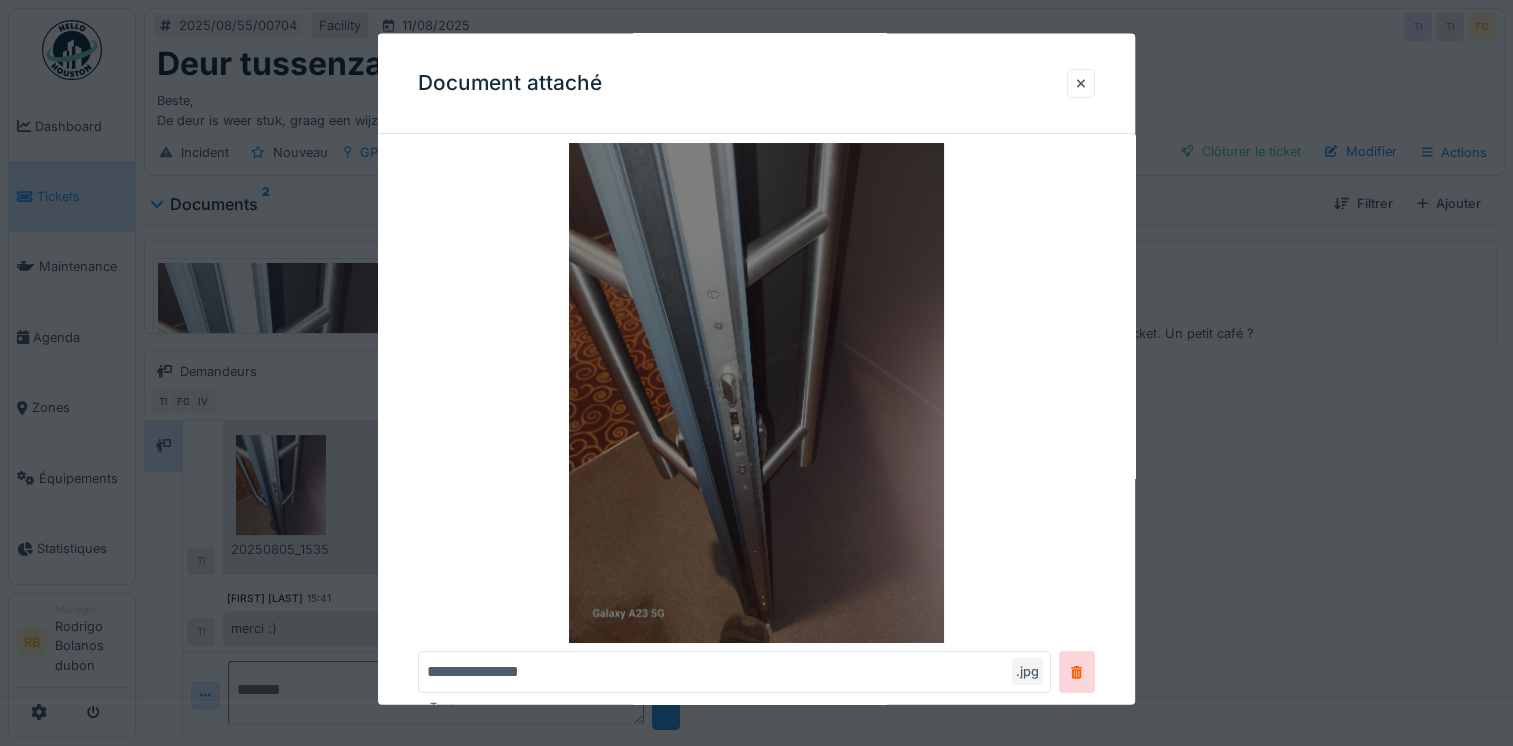 scroll, scrollTop: 63, scrollLeft: 0, axis: vertical 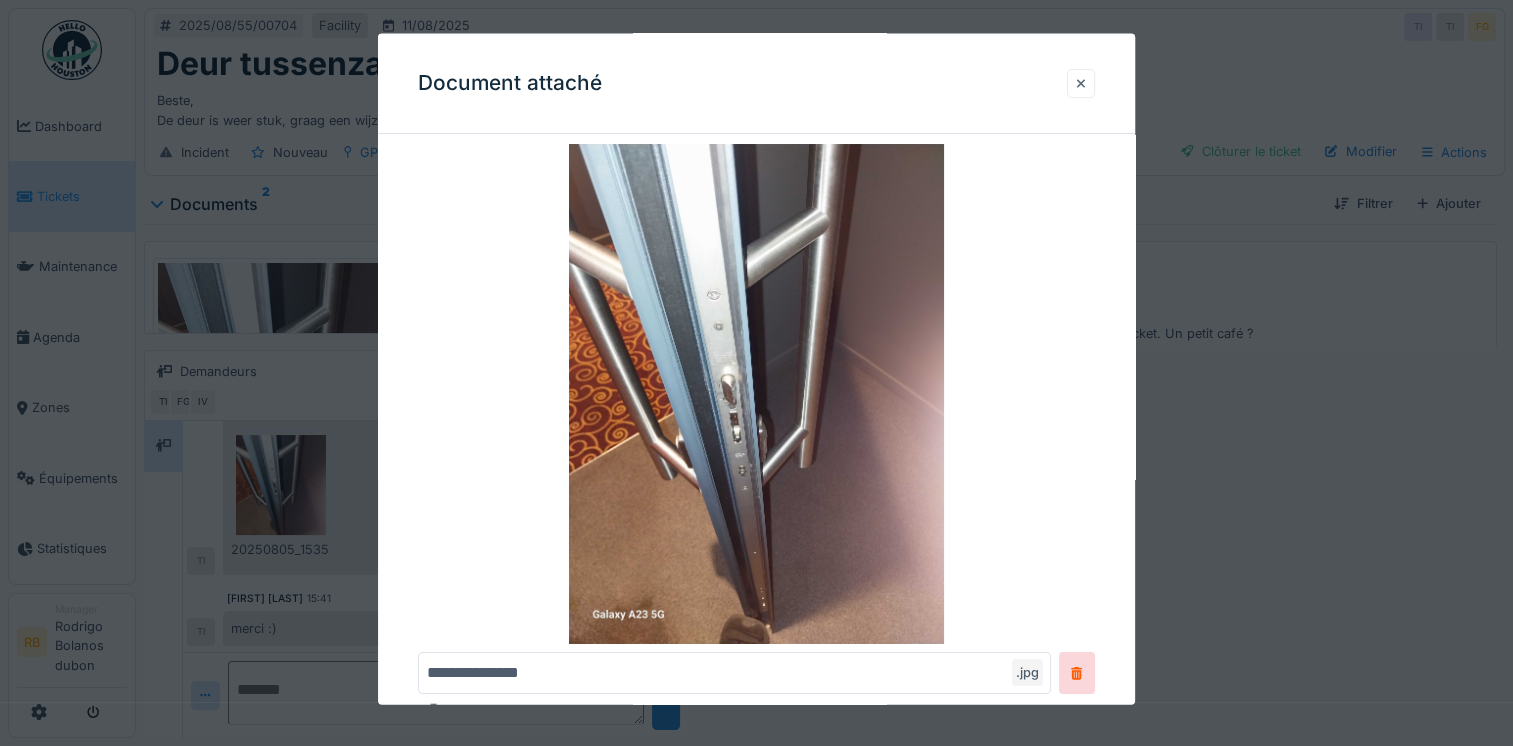 click at bounding box center (1081, 82) 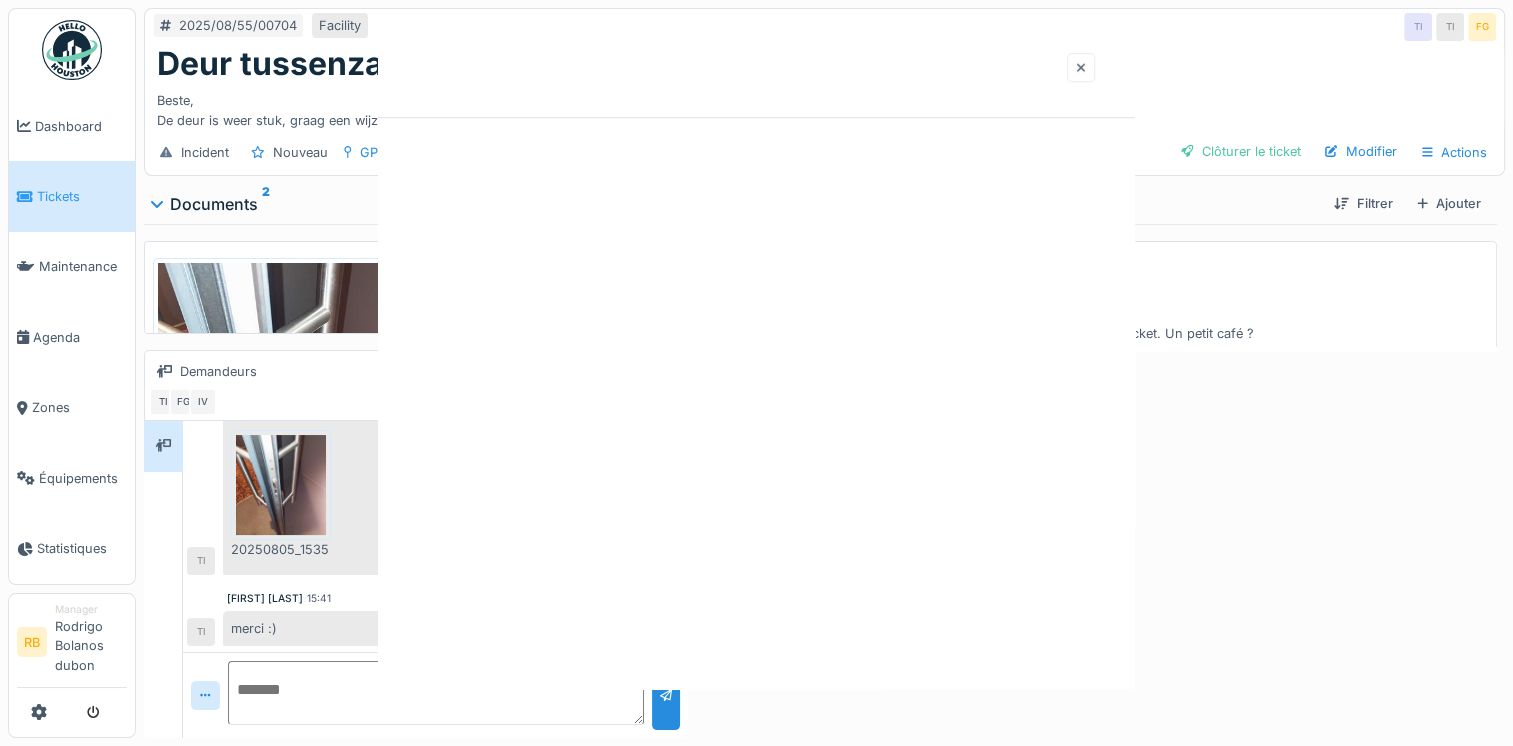 scroll, scrollTop: 0, scrollLeft: 0, axis: both 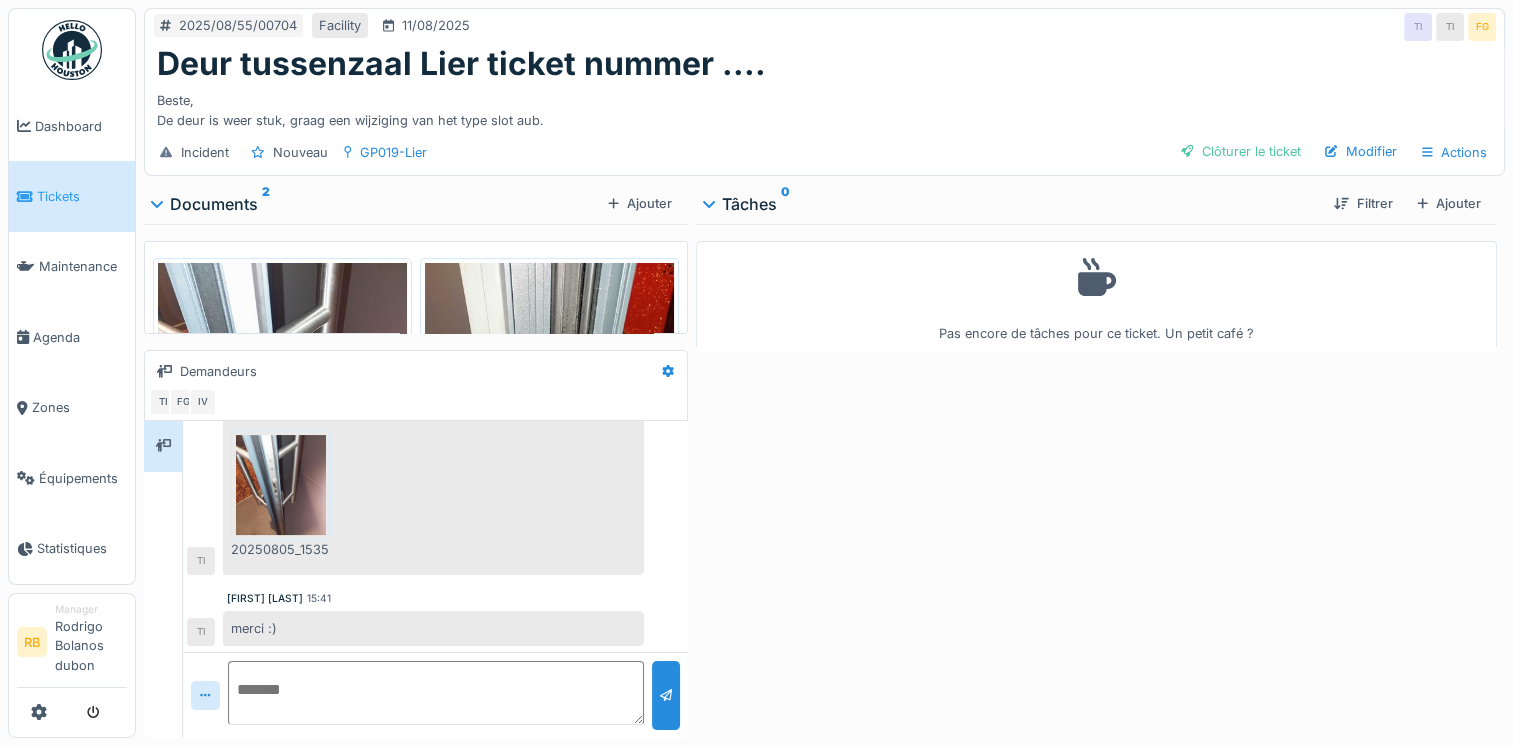 click at bounding box center [549, 429] 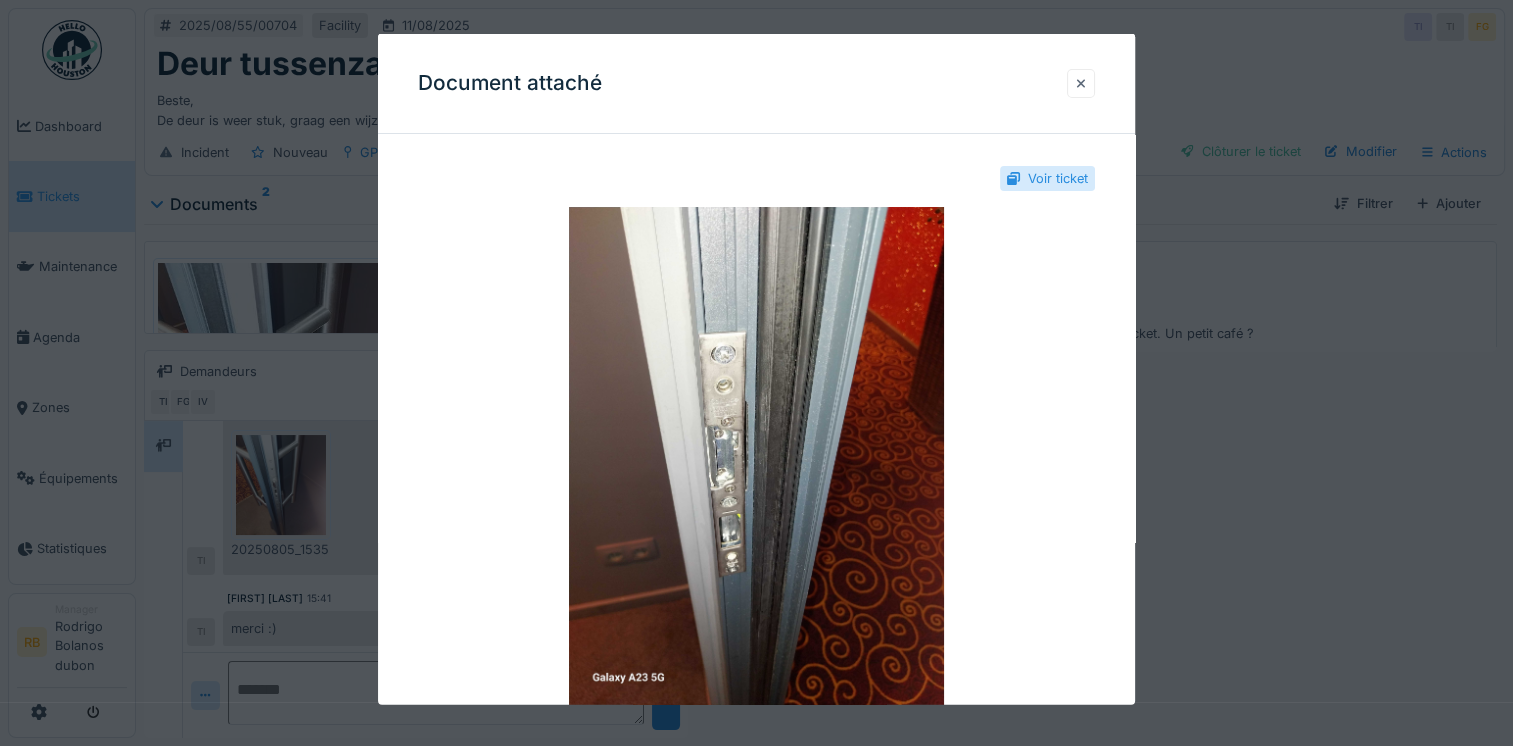 click at bounding box center [1081, 82] 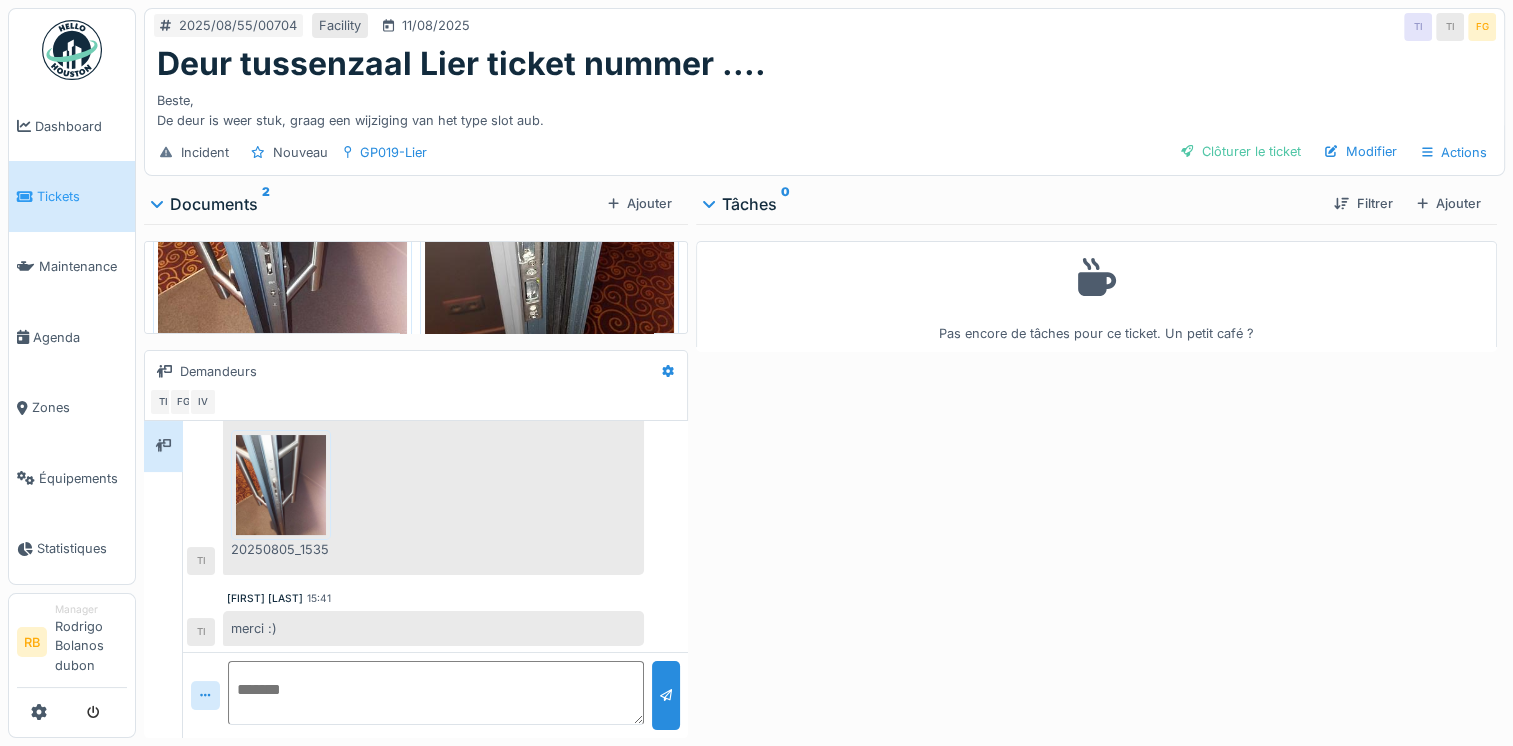 scroll, scrollTop: 188, scrollLeft: 0, axis: vertical 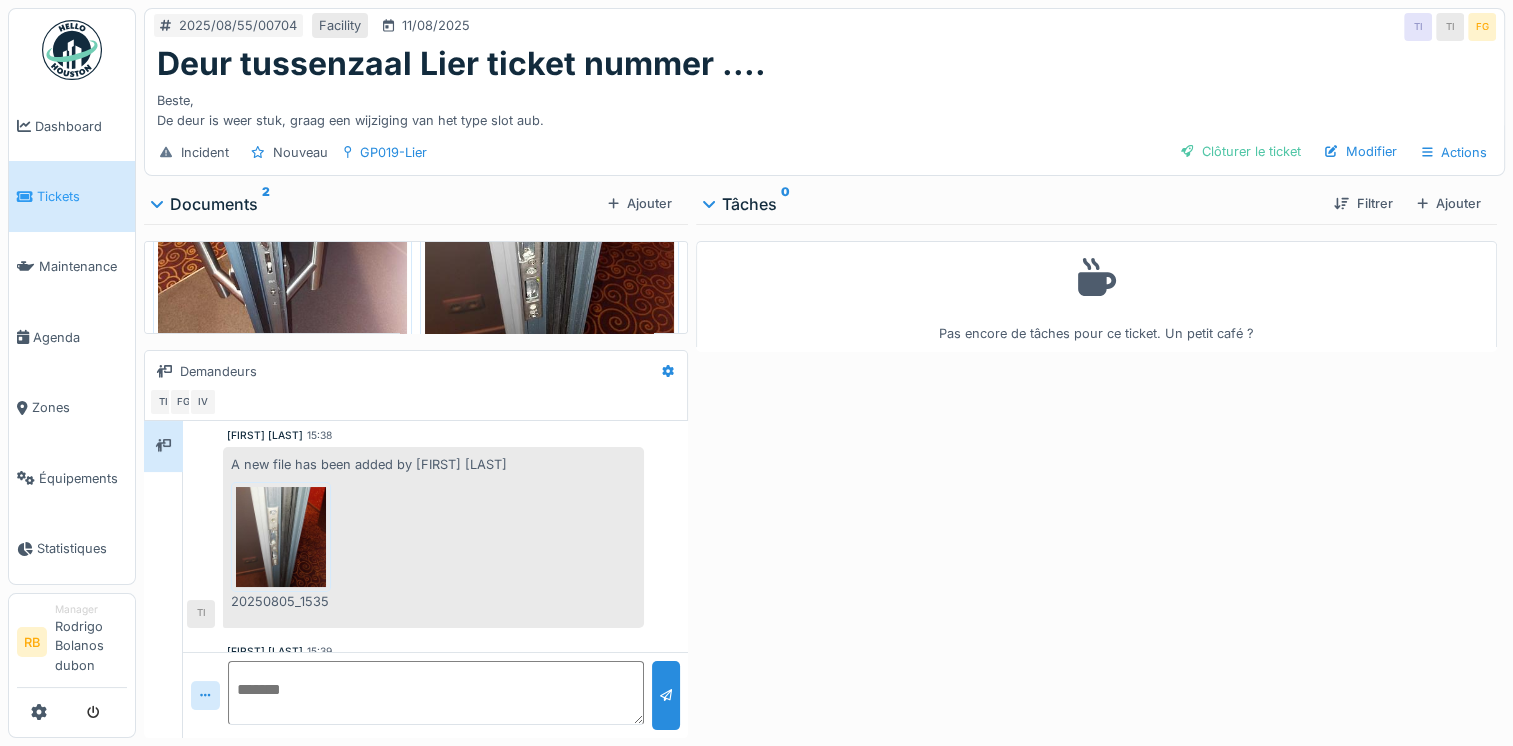 click at bounding box center [282, 241] 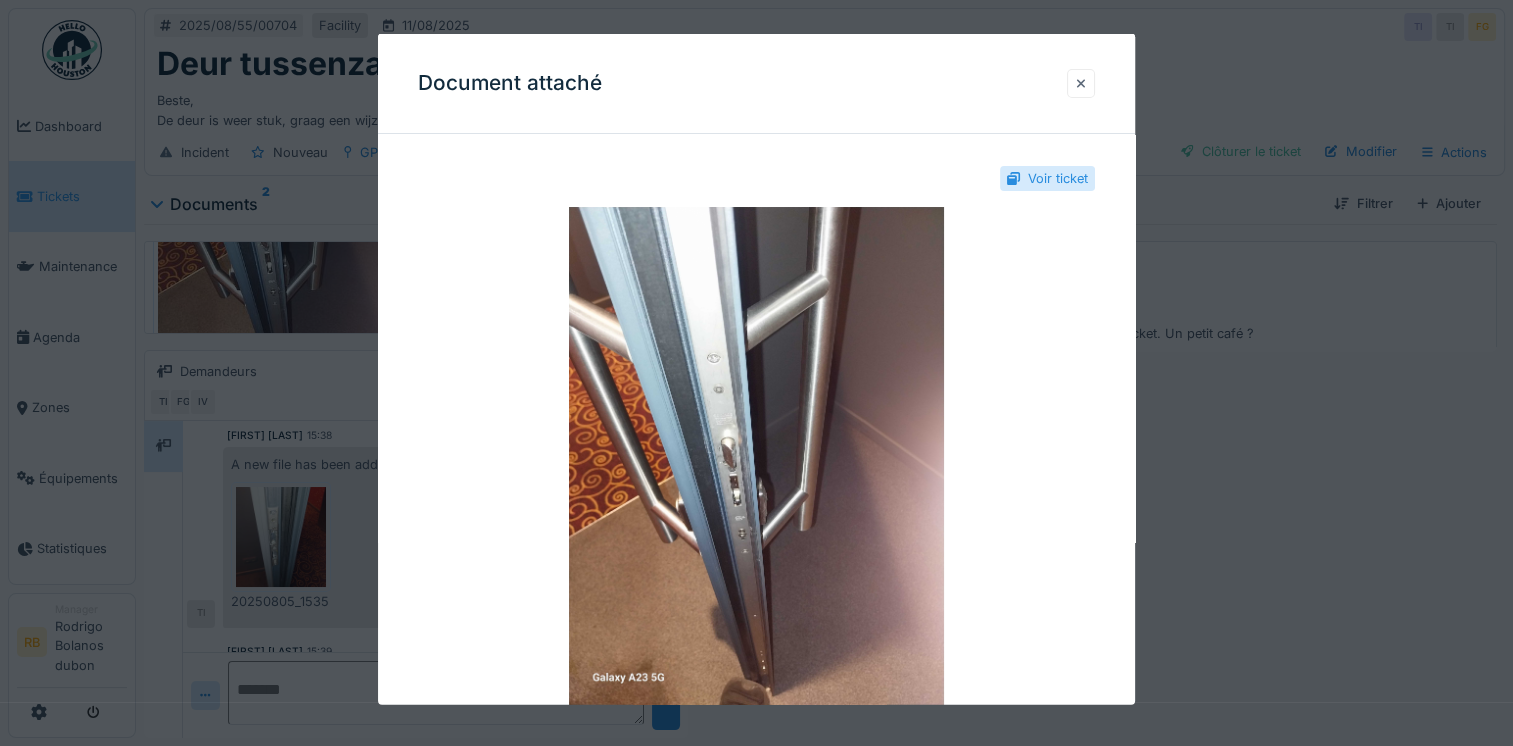 click at bounding box center [1081, 82] 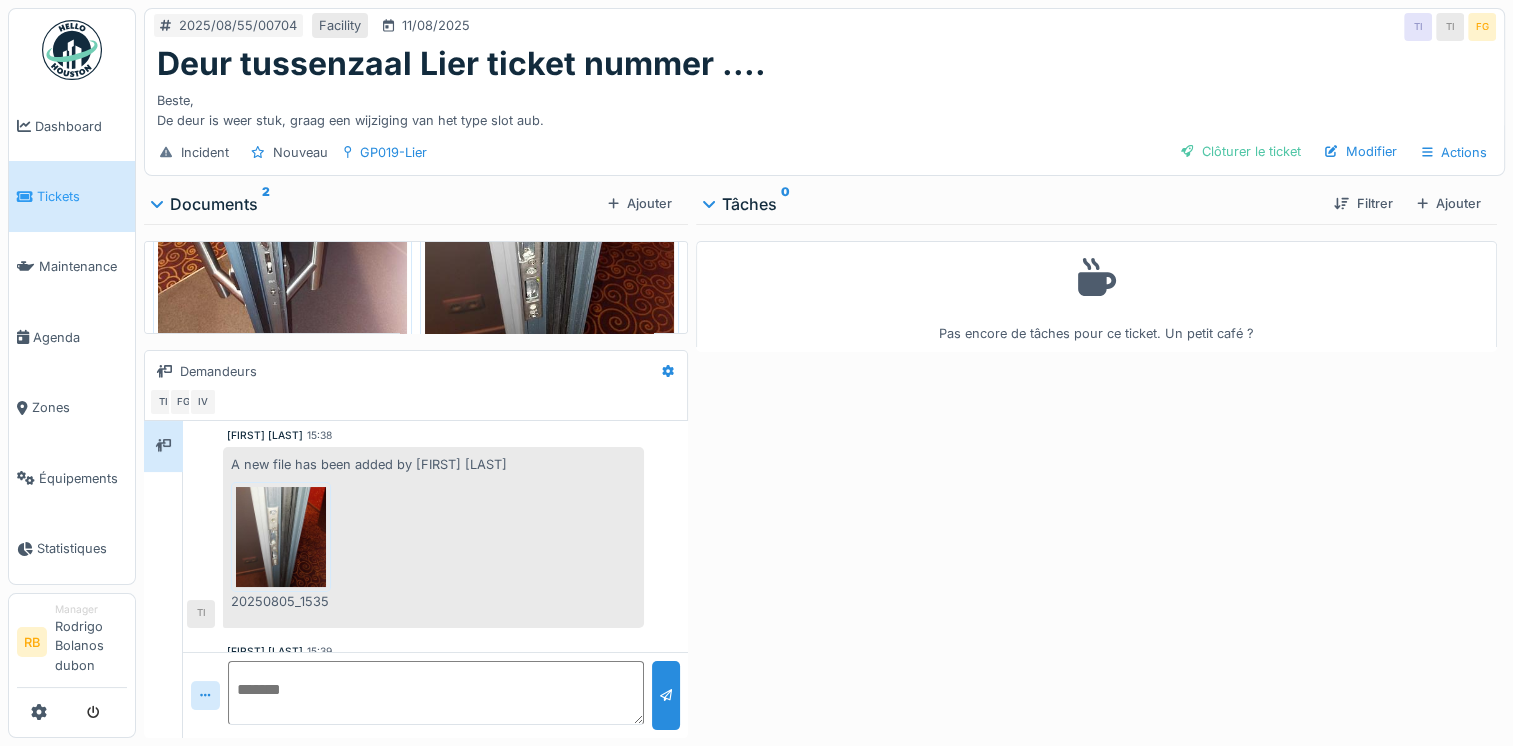 click at bounding box center (549, 241) 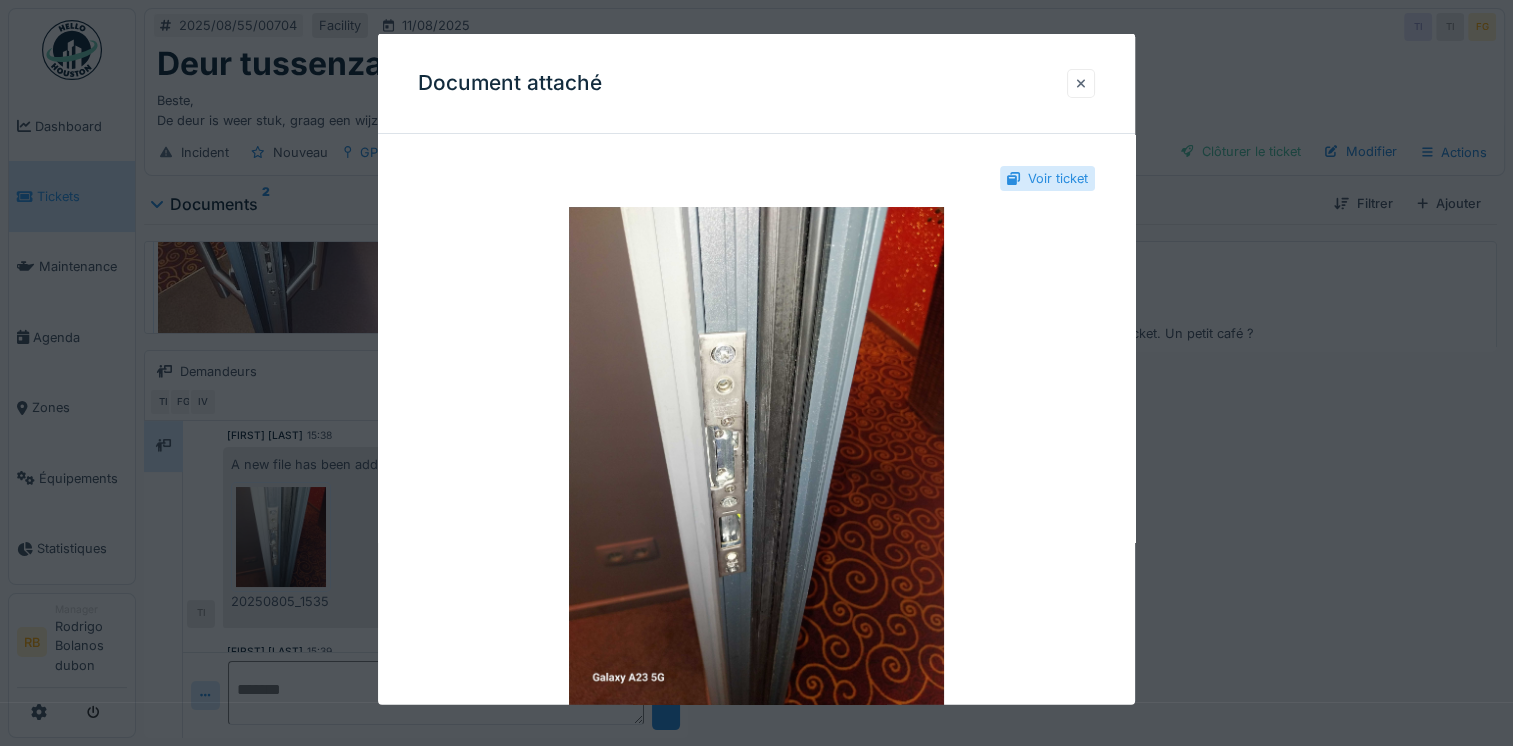 click at bounding box center (1081, 82) 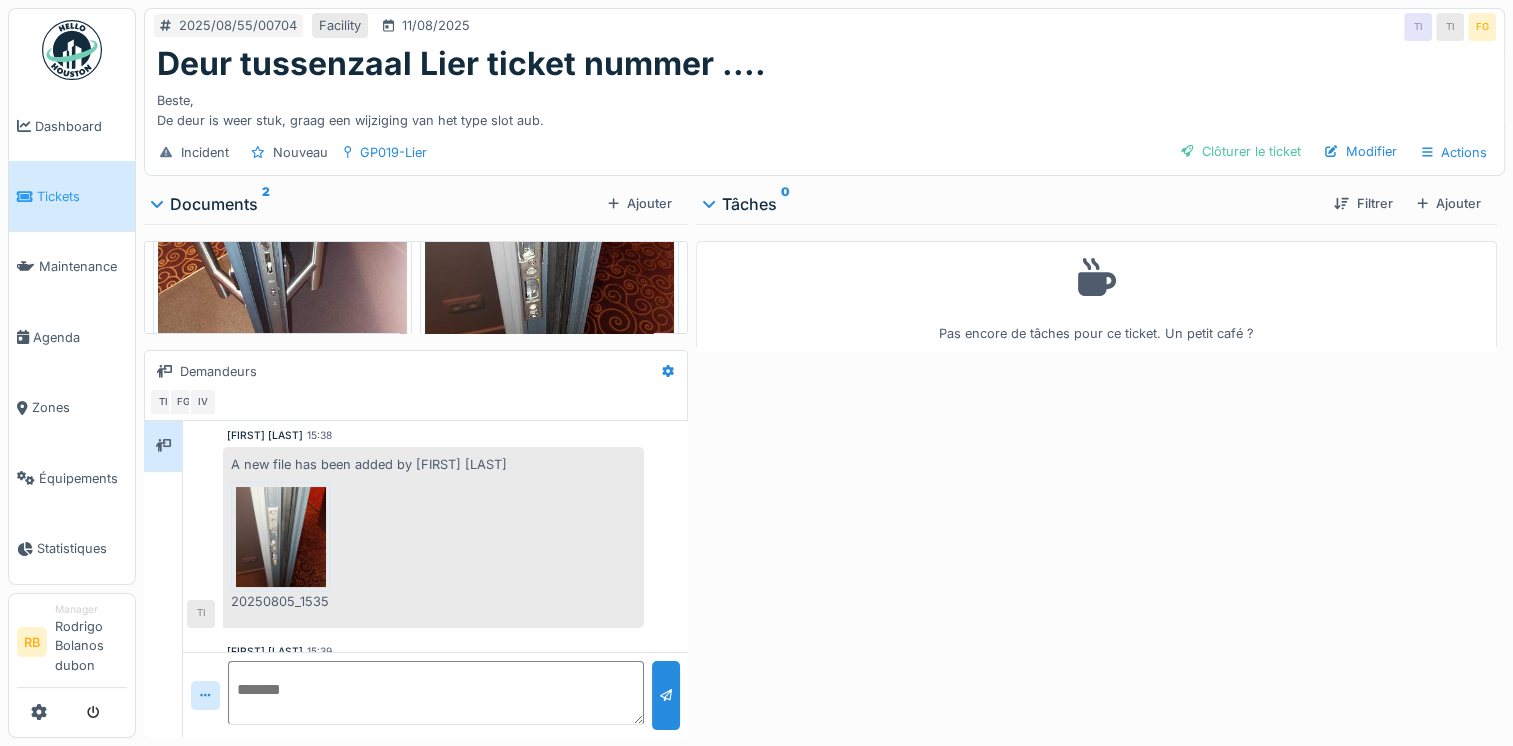 click at bounding box center [282, 241] 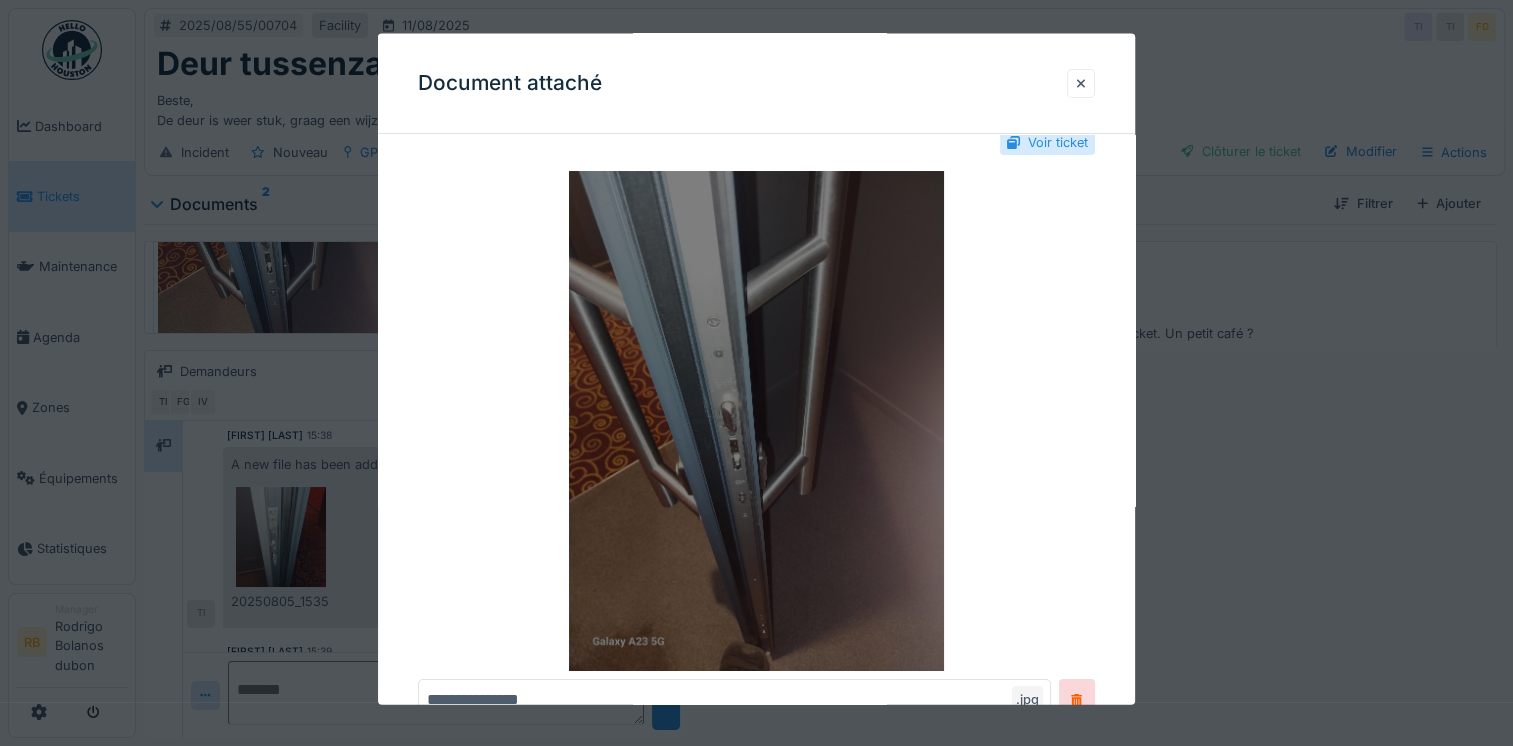 scroll, scrollTop: 40, scrollLeft: 0, axis: vertical 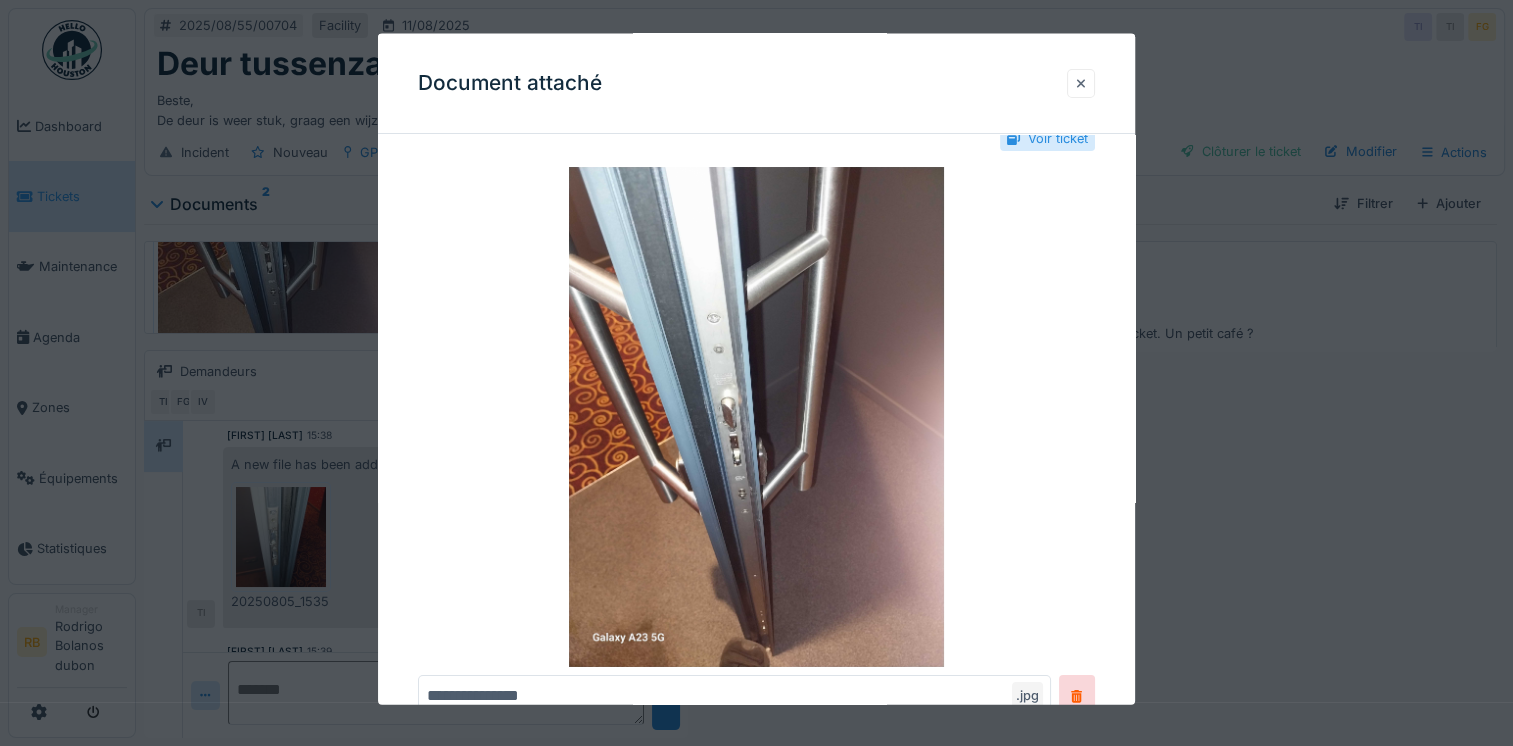 click at bounding box center (1081, 82) 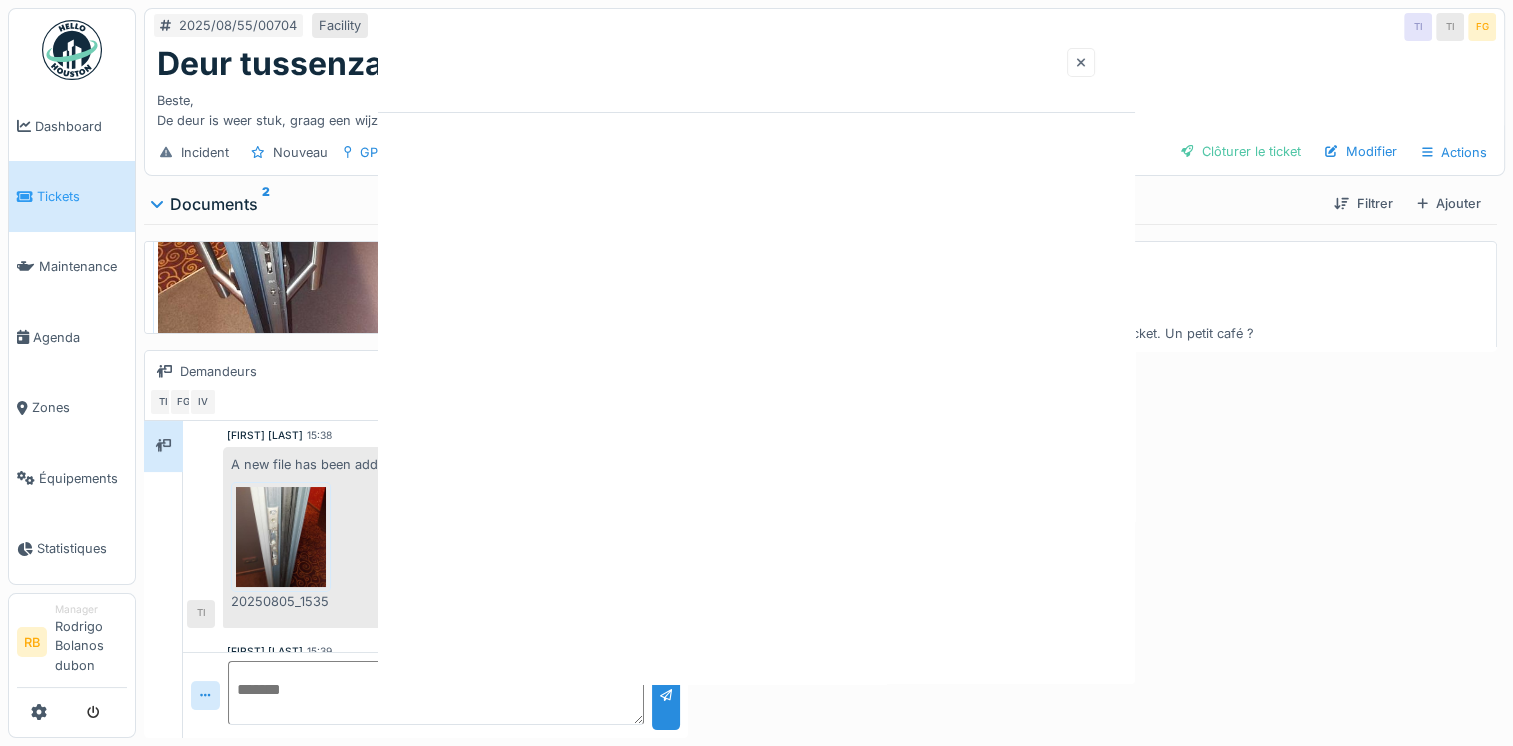 scroll, scrollTop: 0, scrollLeft: 0, axis: both 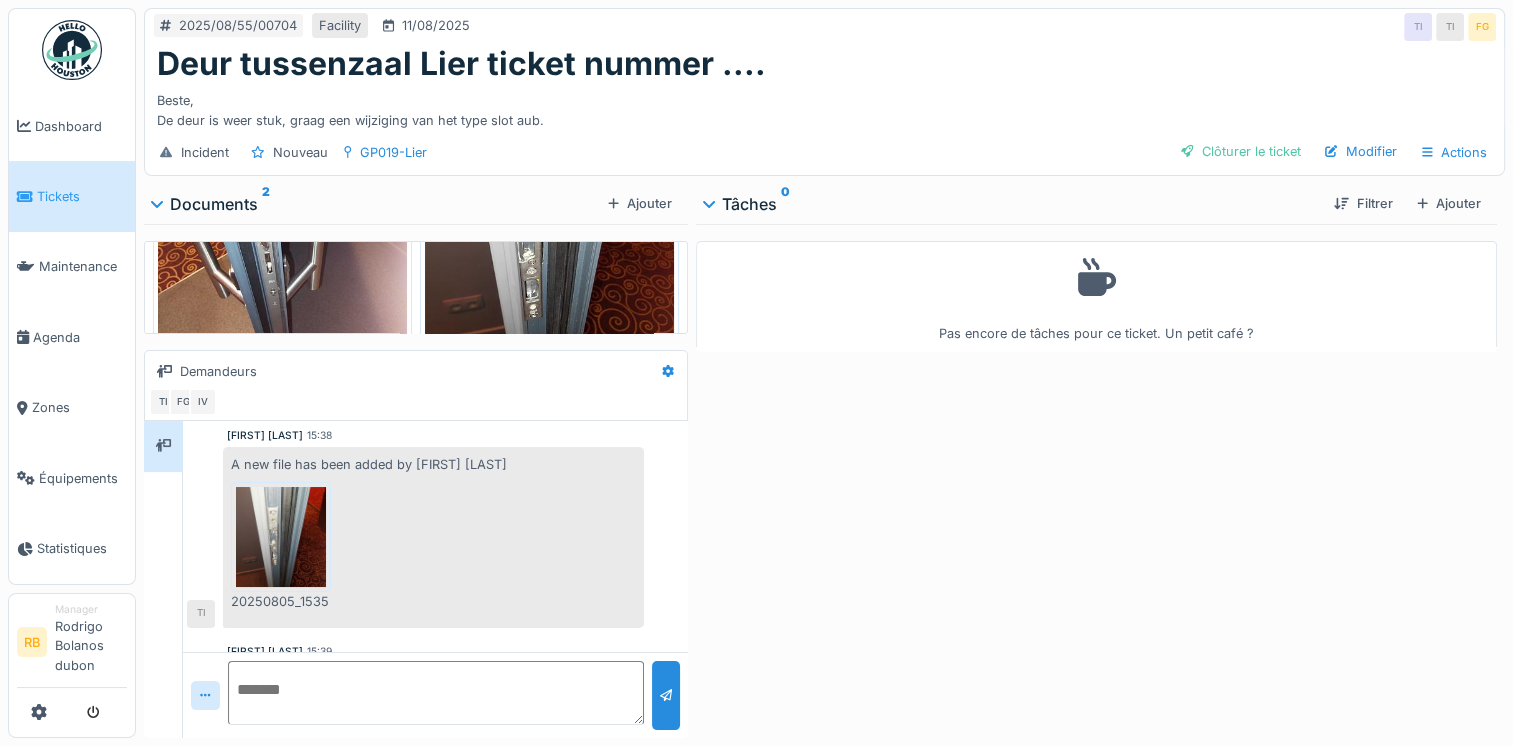 click at bounding box center (549, 241) 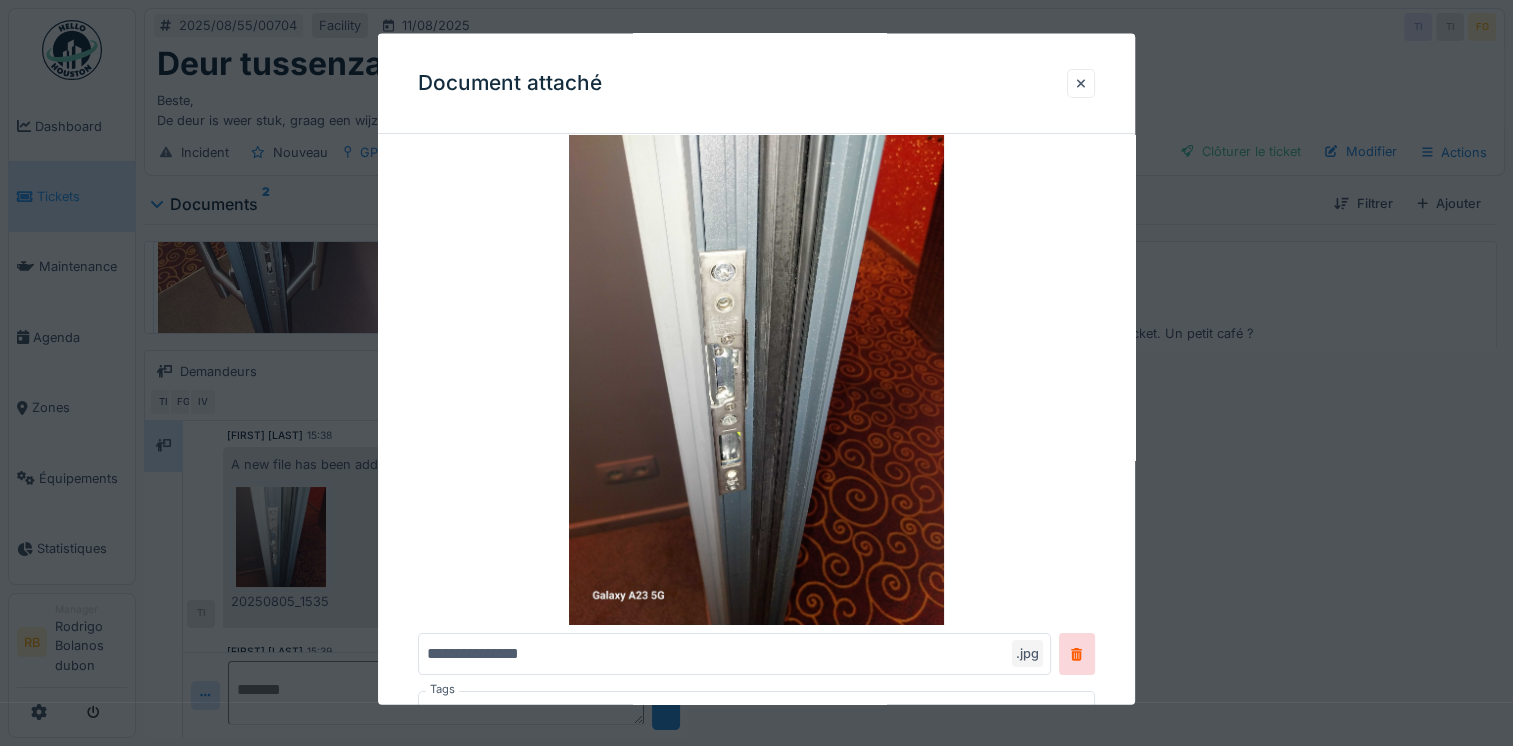 scroll, scrollTop: 71, scrollLeft: 0, axis: vertical 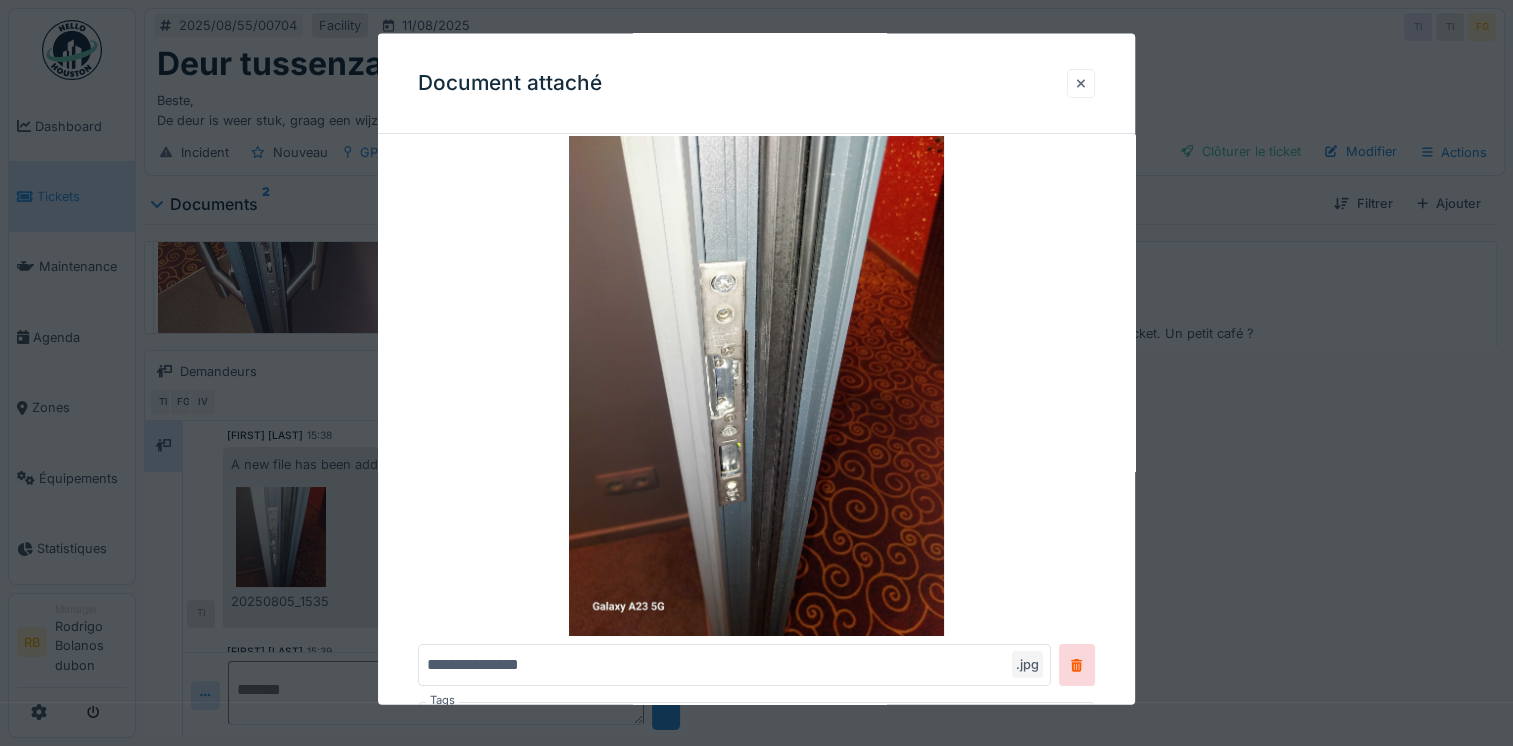 click at bounding box center [1081, 82] 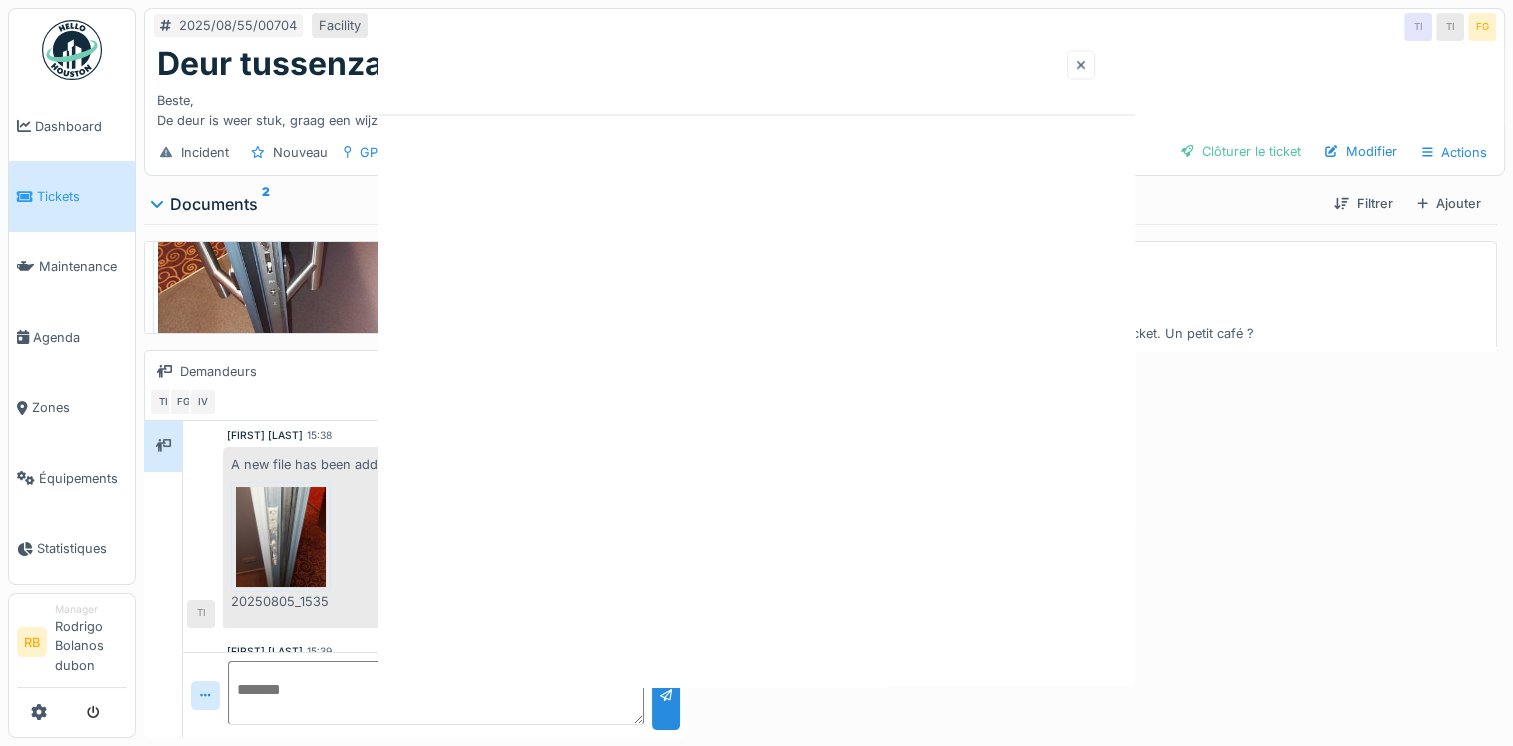 scroll, scrollTop: 0, scrollLeft: 0, axis: both 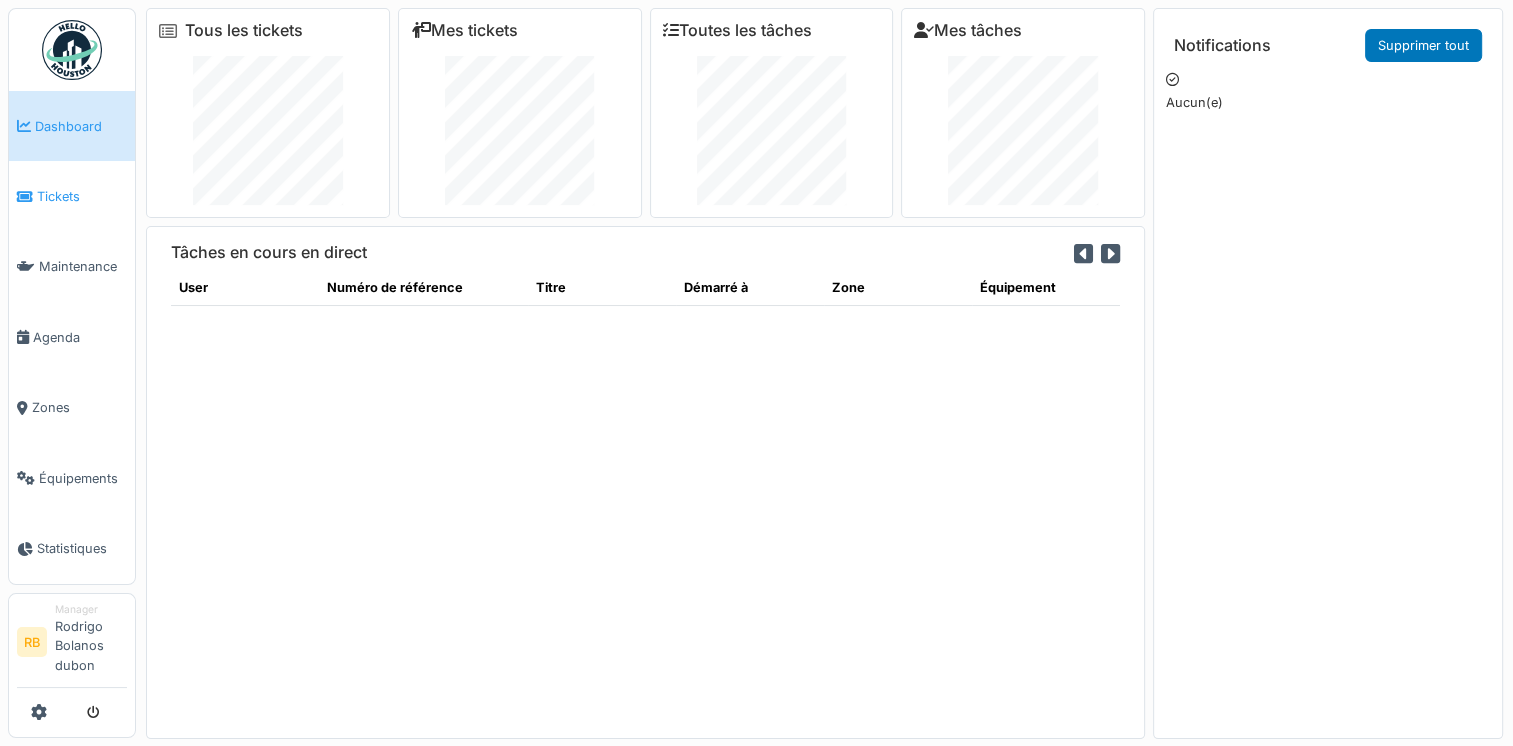 click on "Tickets" at bounding box center (72, 196) 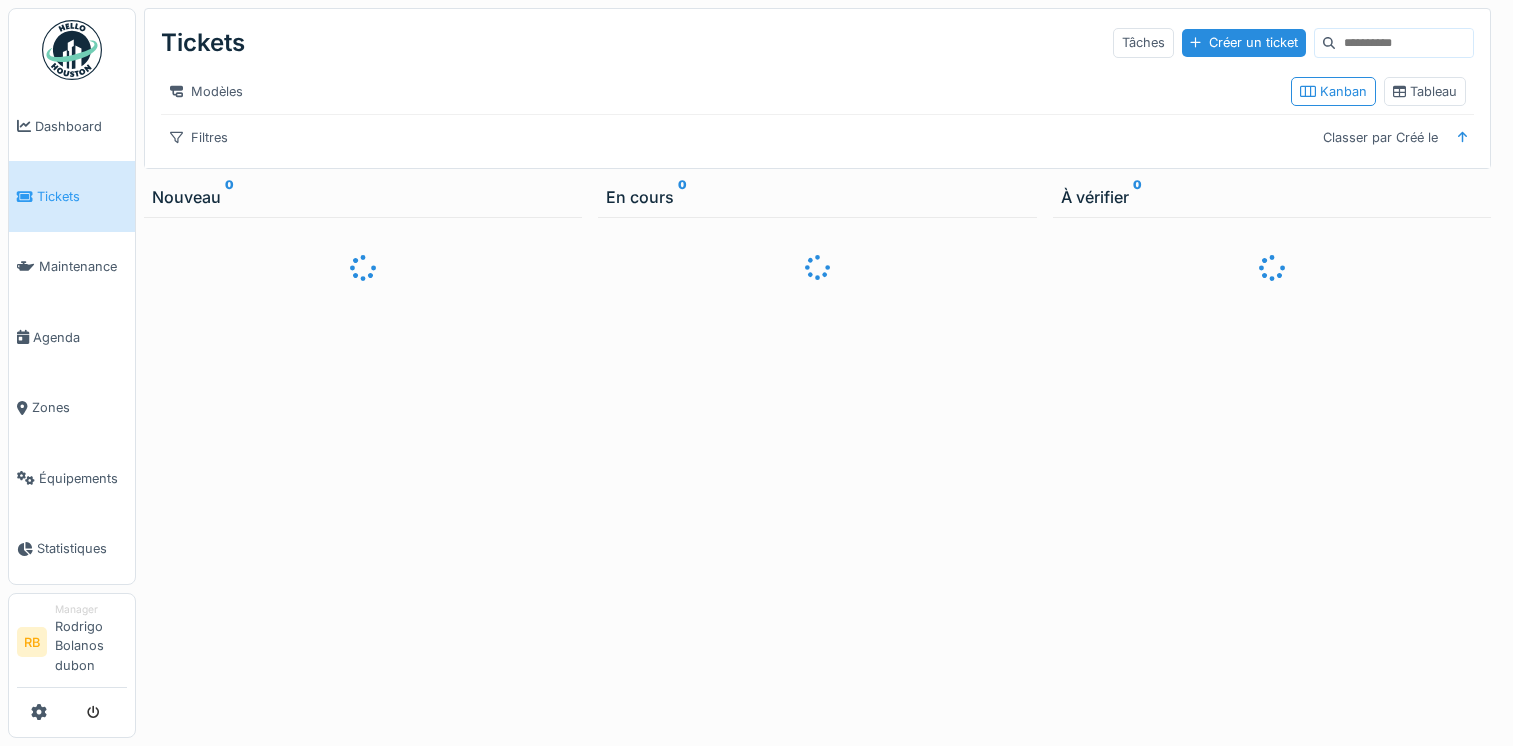 scroll, scrollTop: 0, scrollLeft: 0, axis: both 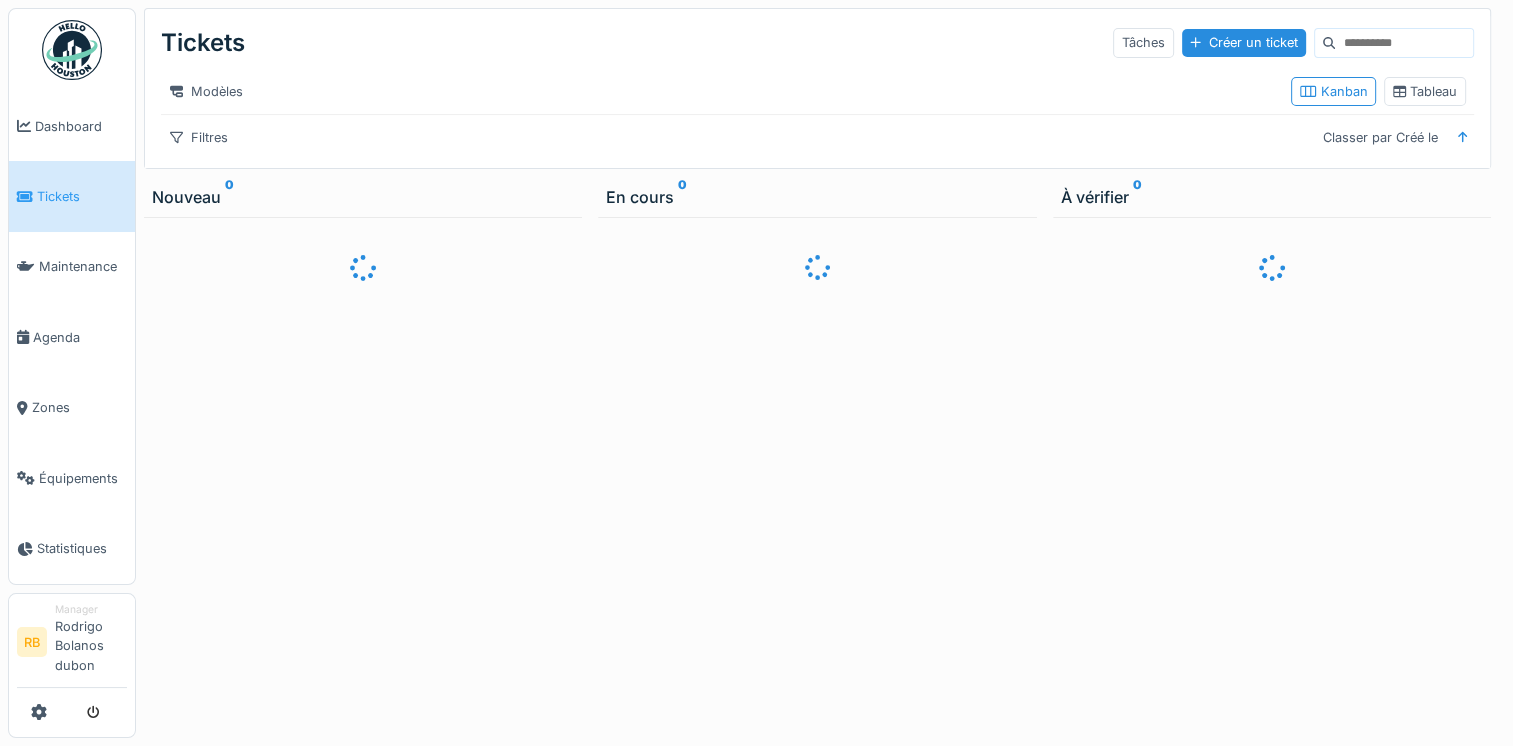 click on "Tickets" at bounding box center (82, 196) 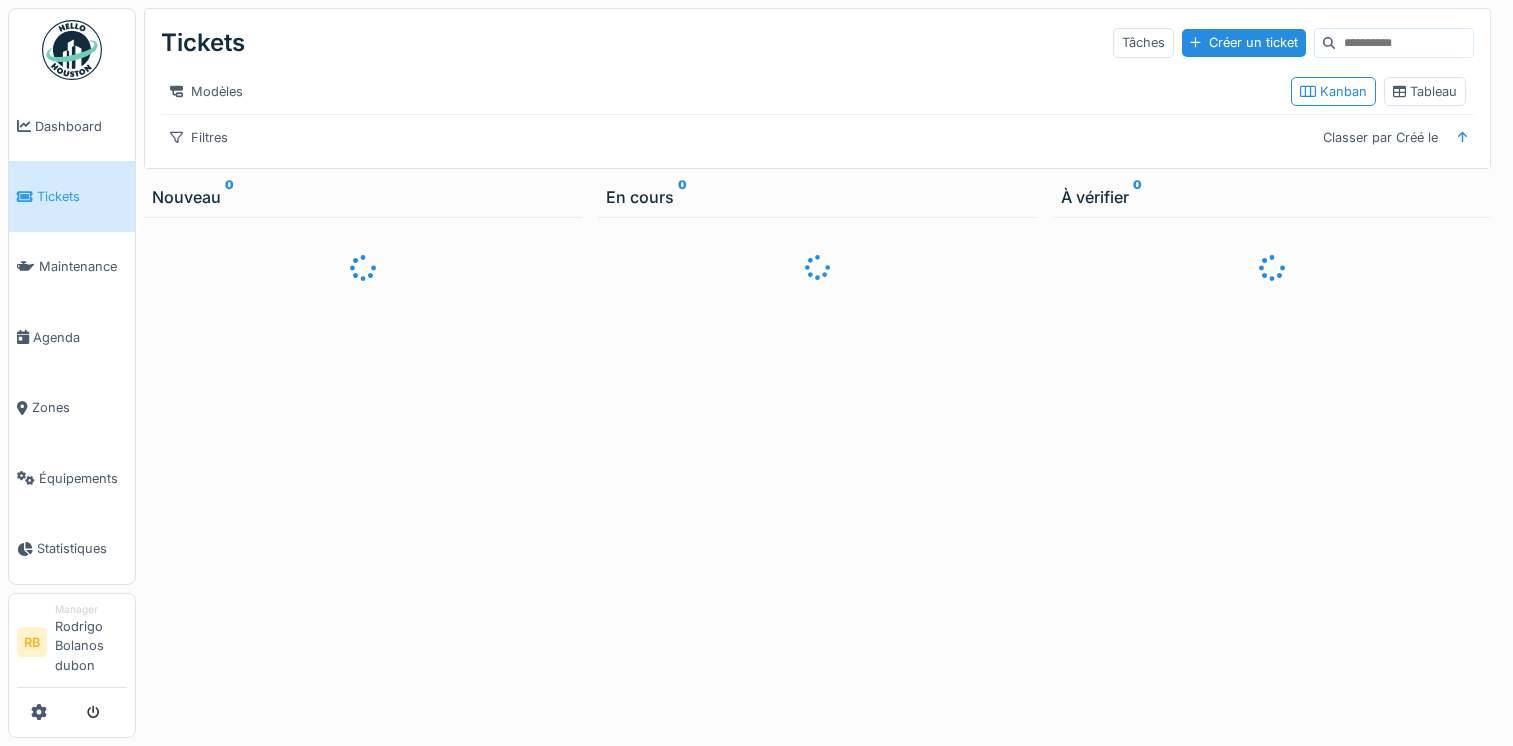 scroll, scrollTop: 0, scrollLeft: 0, axis: both 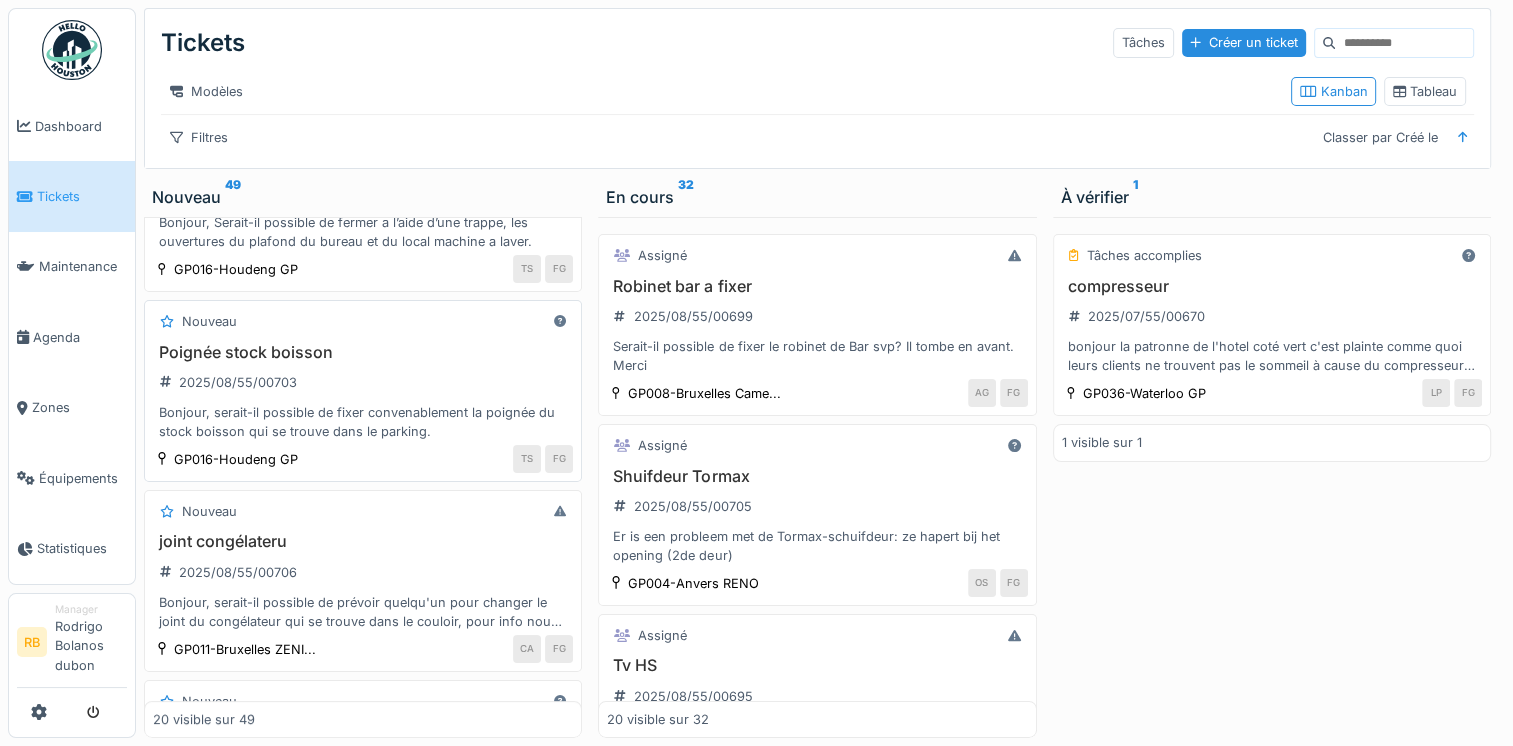 click on "Poignée stock boisson 2025/08/55/00703 Bonjour,  serait-il possible de fixer convenablement la poignée du stock boisson qui se trouve dans le parking." at bounding box center [363, 392] 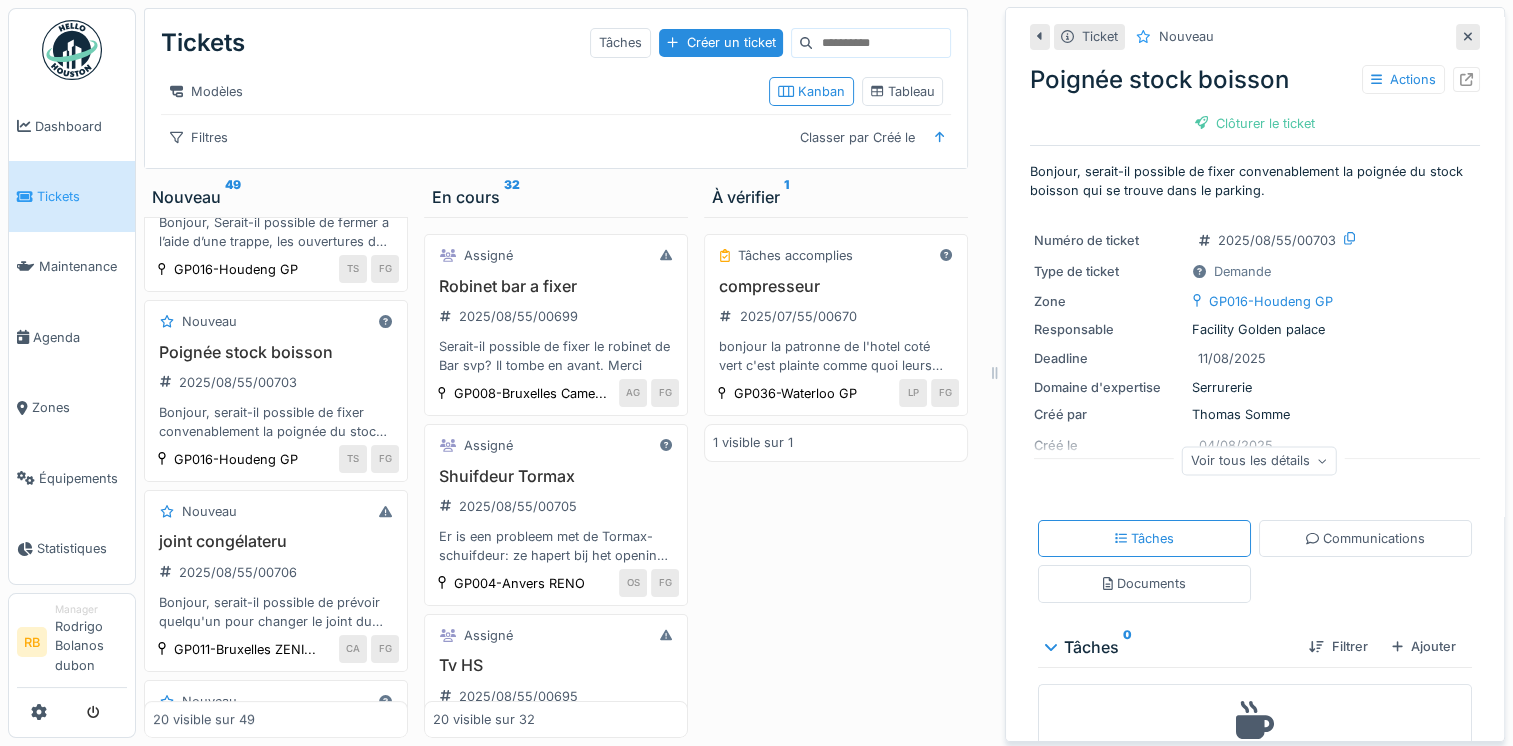 scroll, scrollTop: 77, scrollLeft: 0, axis: vertical 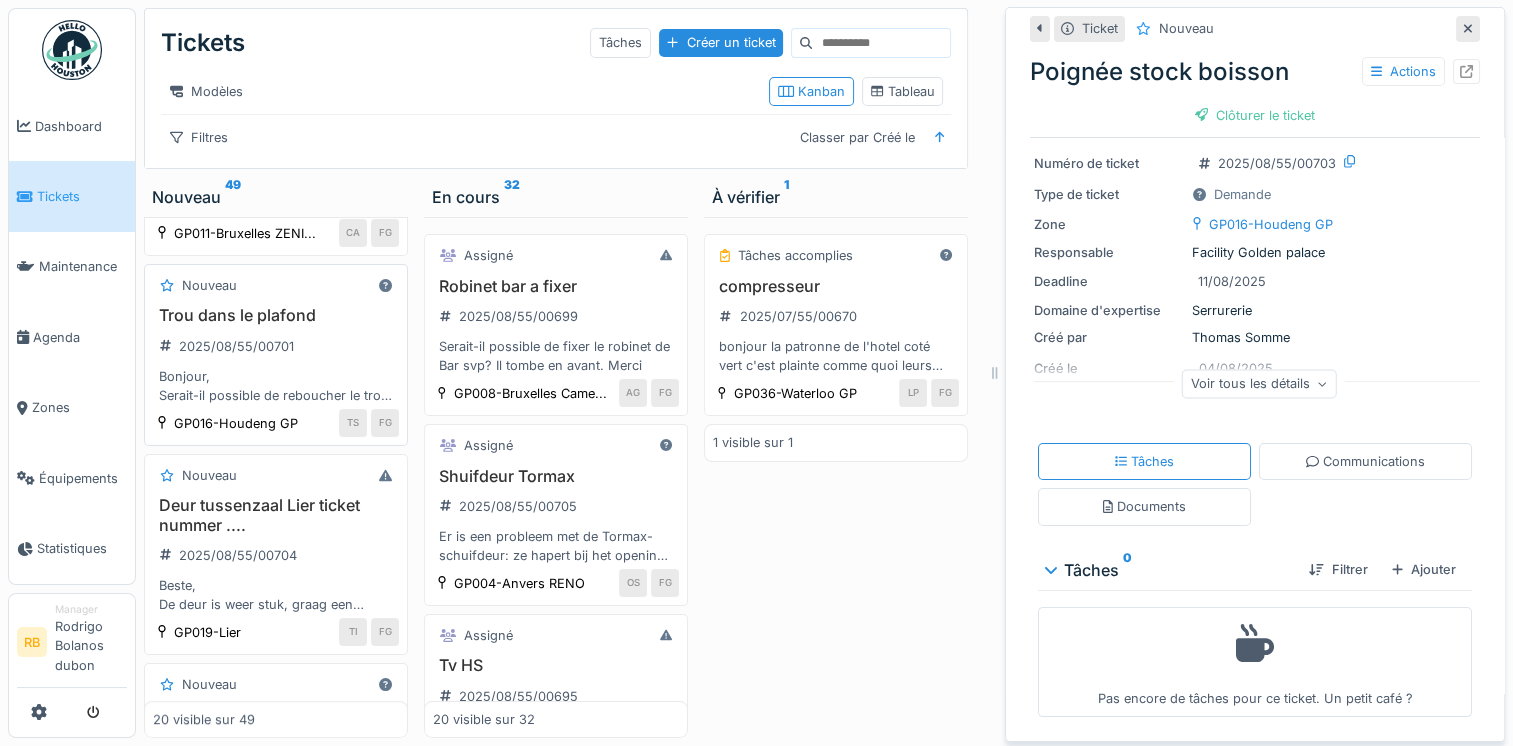 click on "Trou dans le plafond [DATE]/[DATE]/[DATE]/[NUMBER] Bonjour,
Serait-il possible de reboucher le trou près des télévisions." at bounding box center (276, 355) 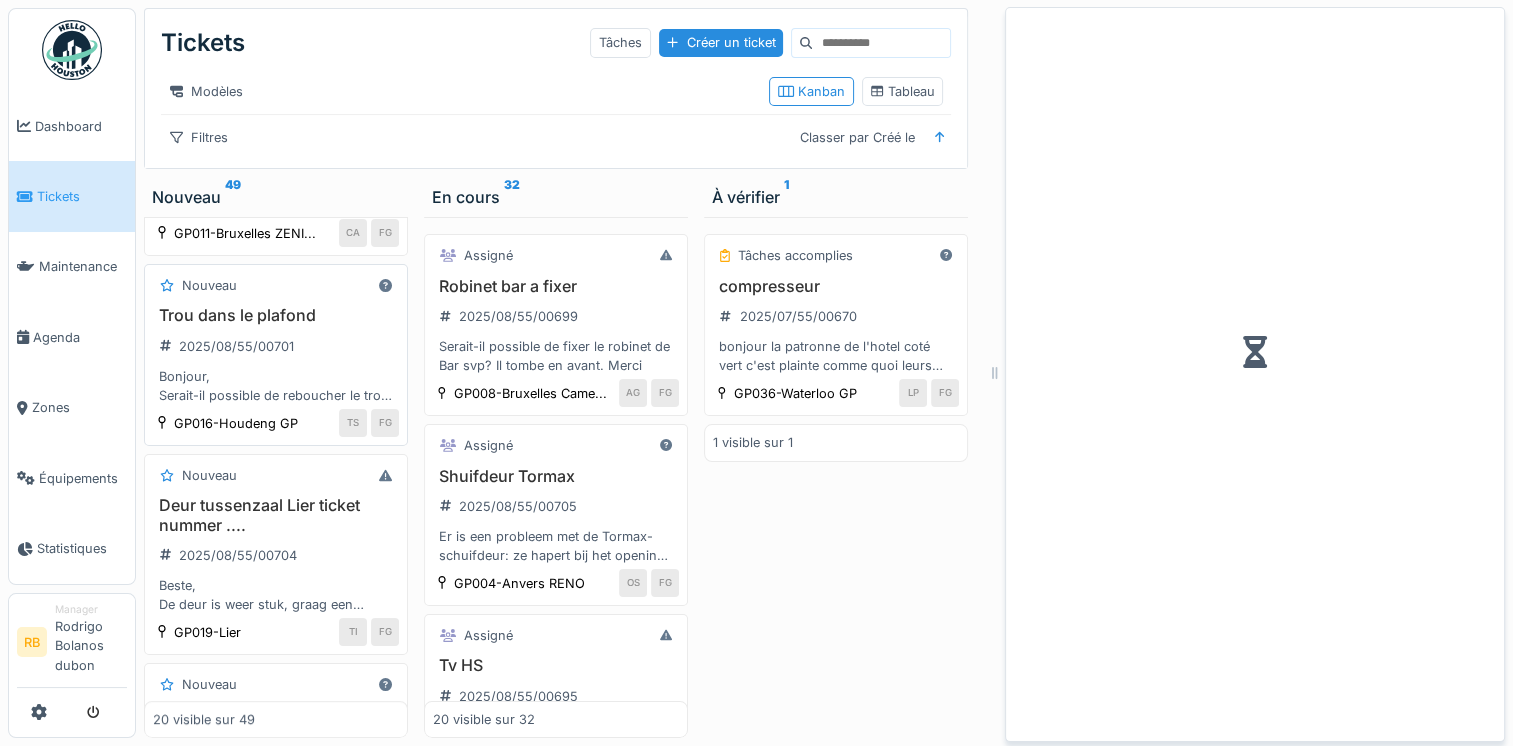 scroll, scrollTop: 0, scrollLeft: 0, axis: both 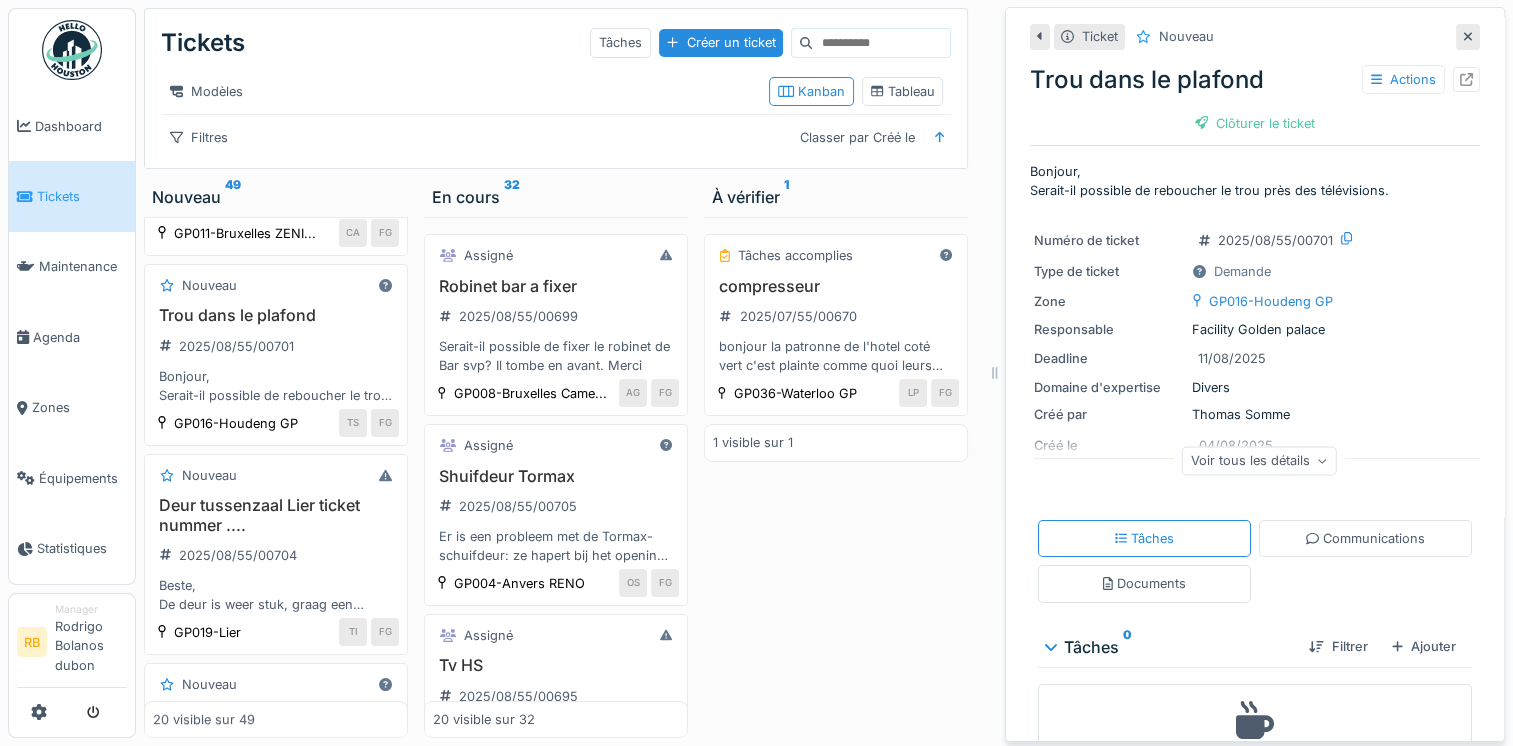 click on "Trou dans le plafond Actions Clôturer le ticket" at bounding box center (1255, 97) 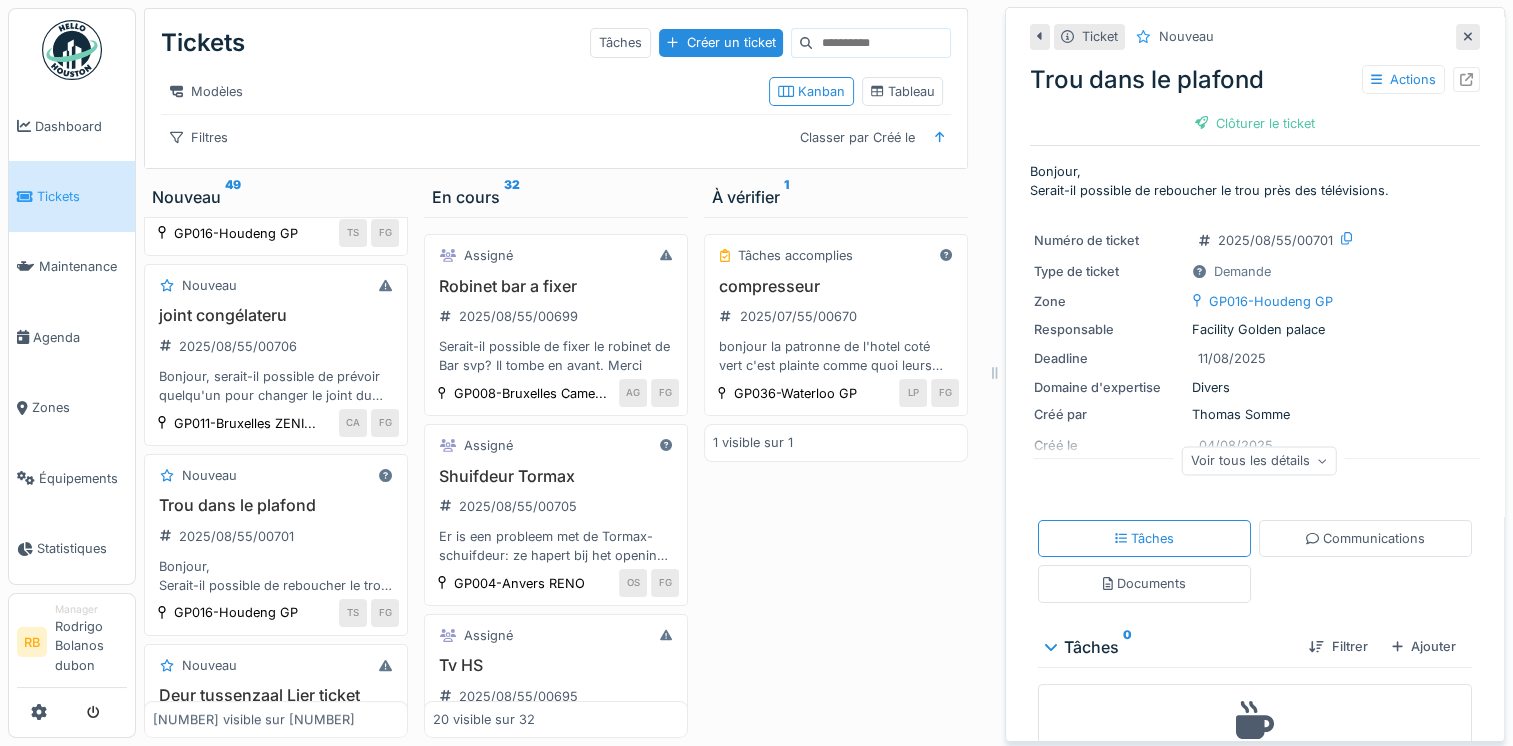 scroll, scrollTop: 756, scrollLeft: 0, axis: vertical 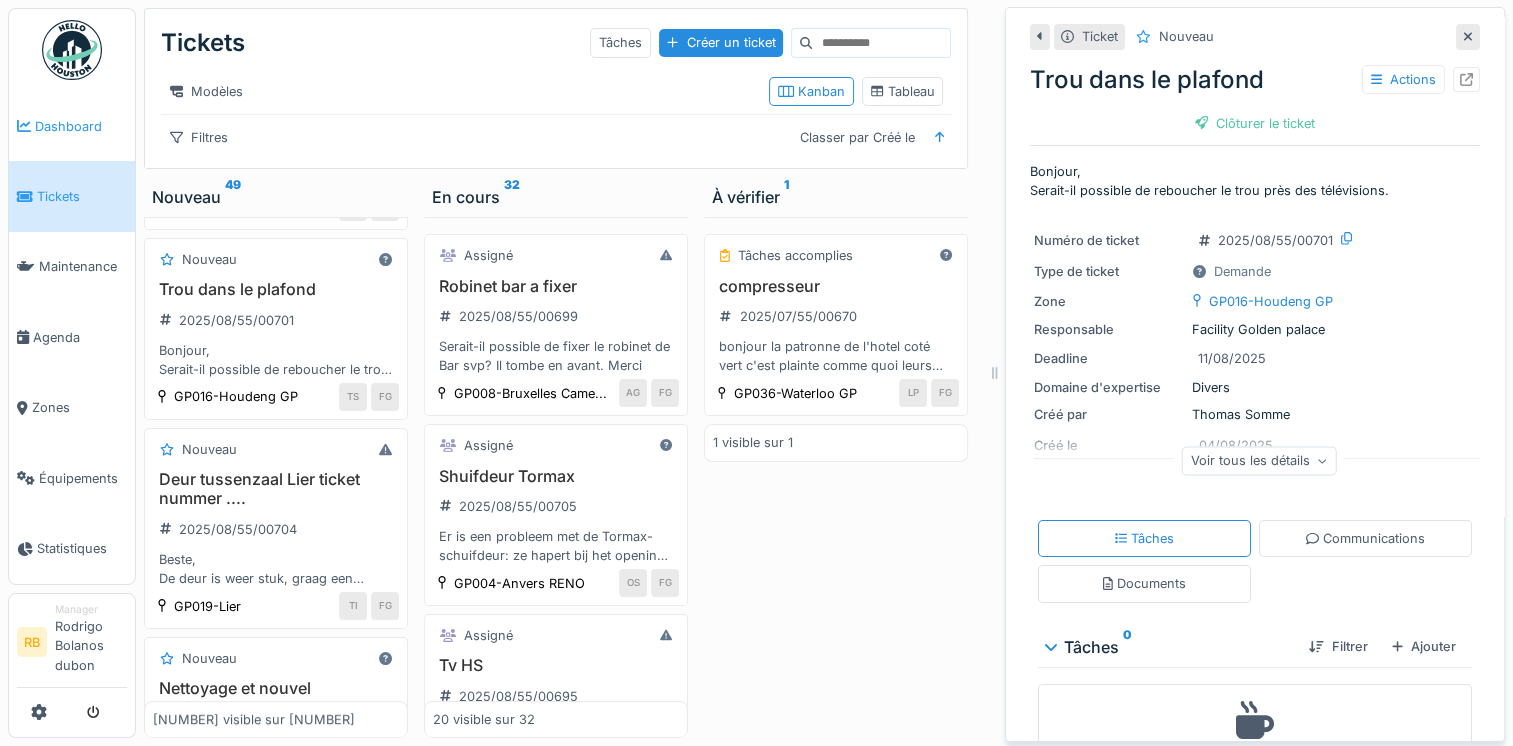 click on "Dashboard" at bounding box center (81, 126) 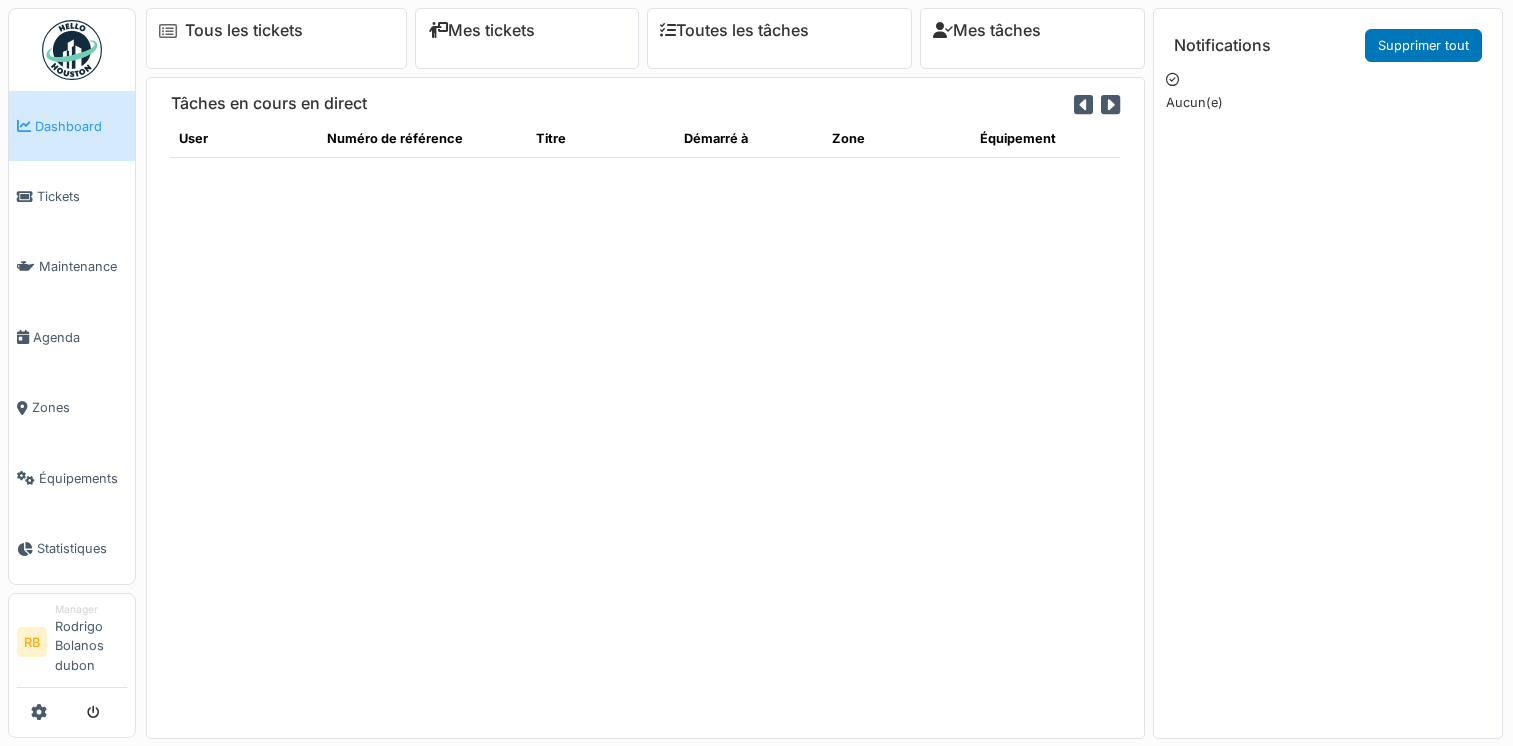 scroll, scrollTop: 0, scrollLeft: 0, axis: both 